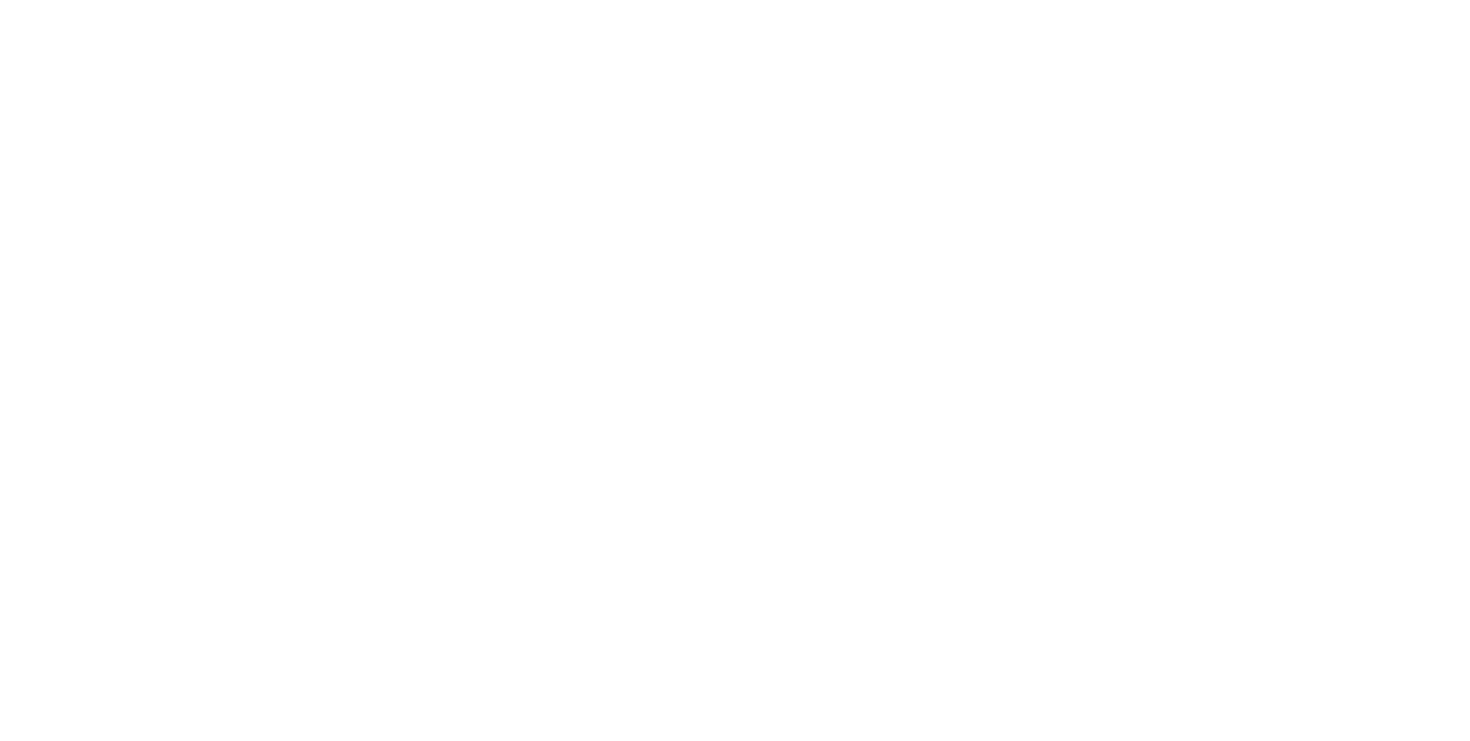 scroll, scrollTop: 0, scrollLeft: 0, axis: both 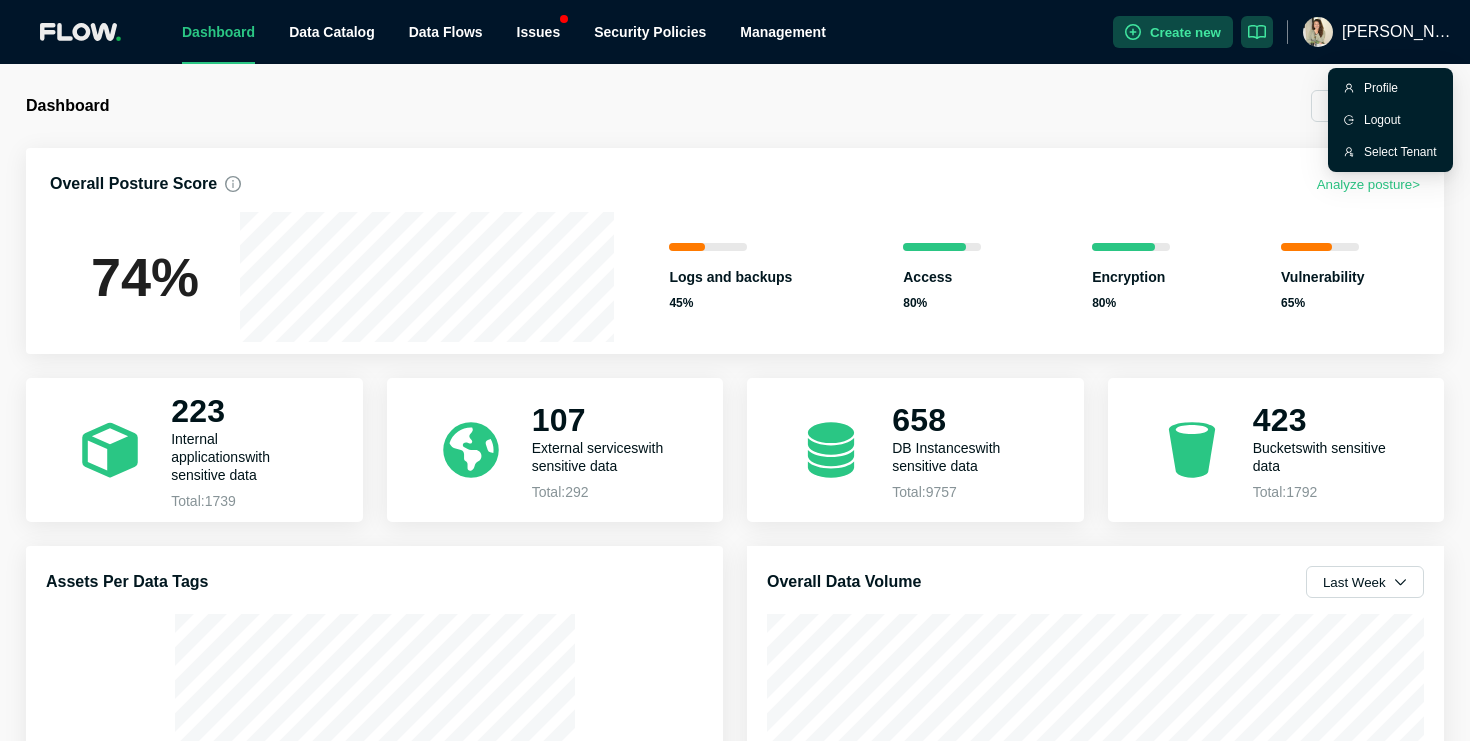 click on "[PERSON_NAME]" at bounding box center (1398, 32) 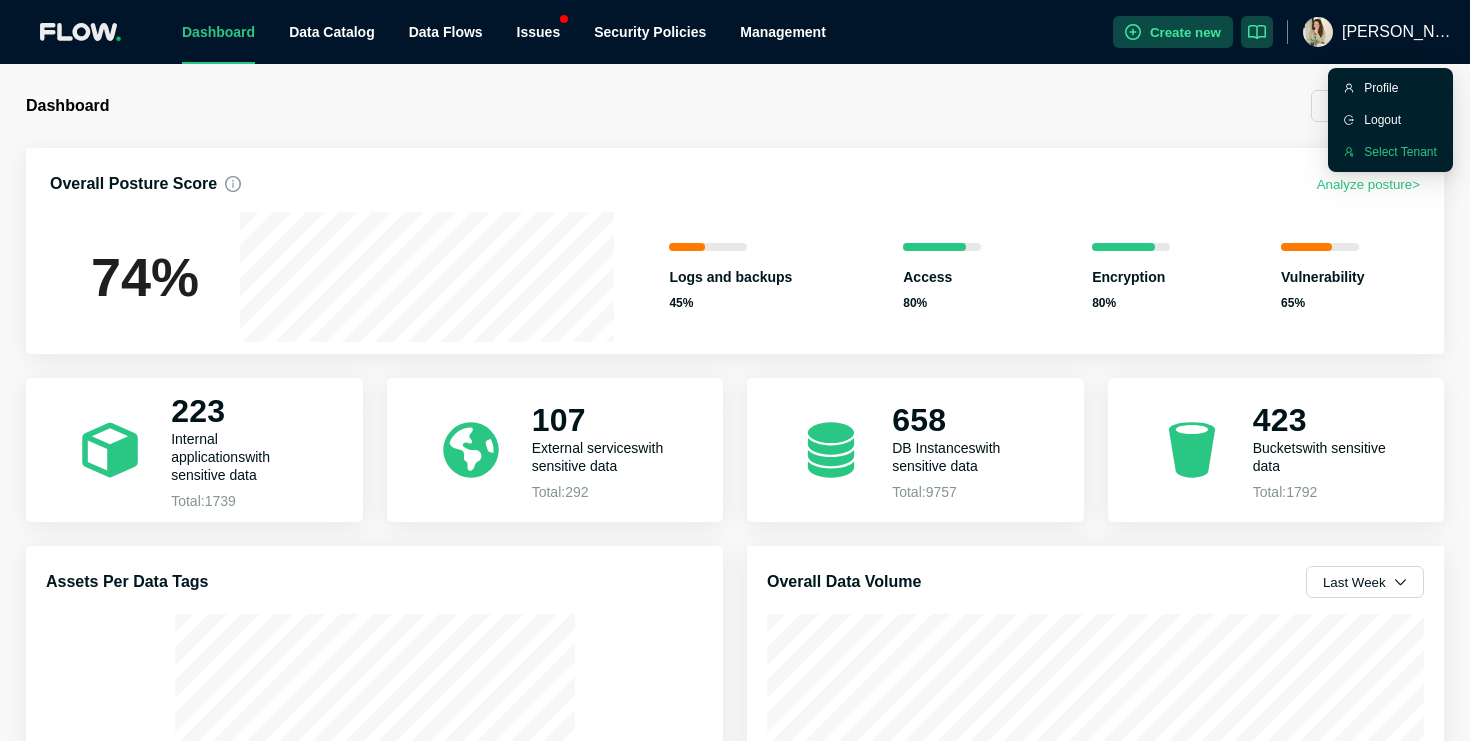 click on "Select Tenant" at bounding box center (1400, 152) 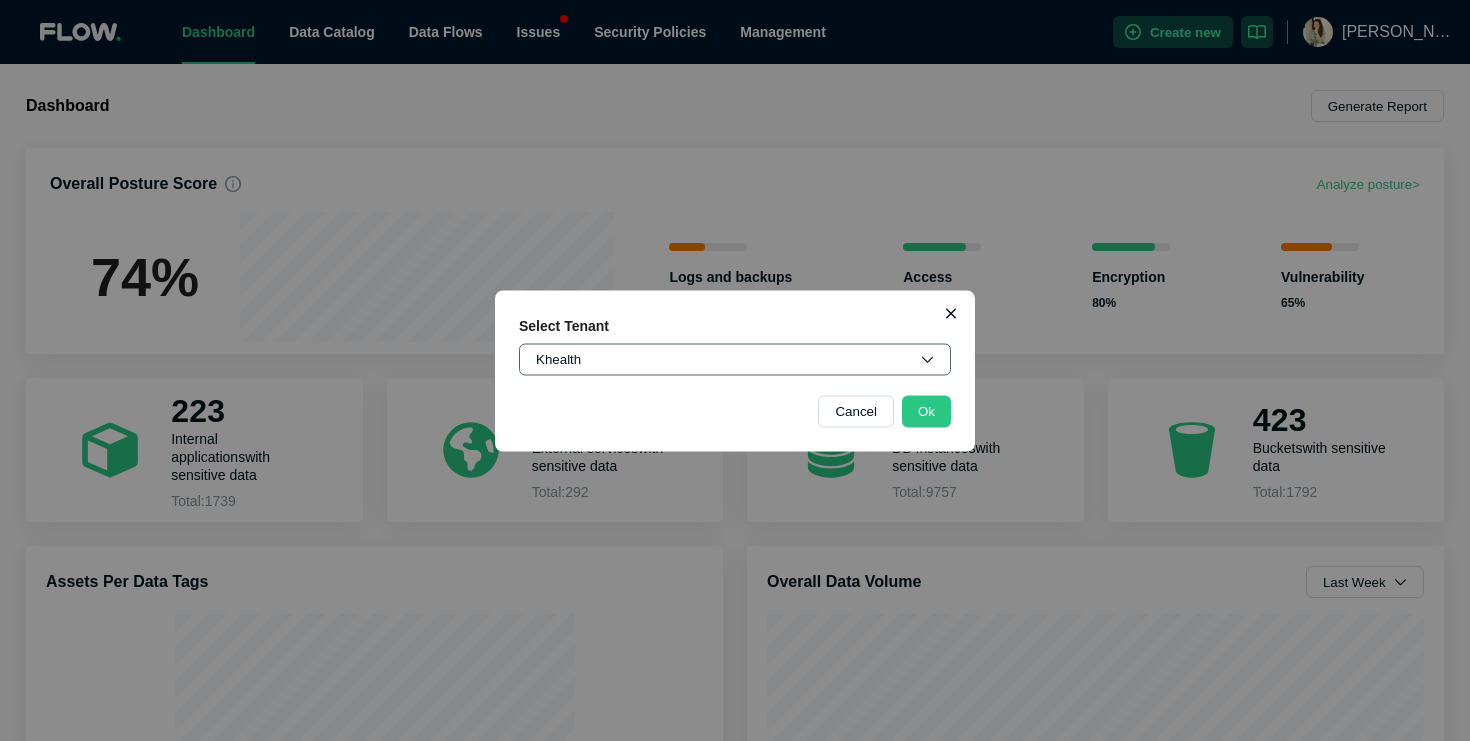 click on "Khealth" at bounding box center [735, 359] 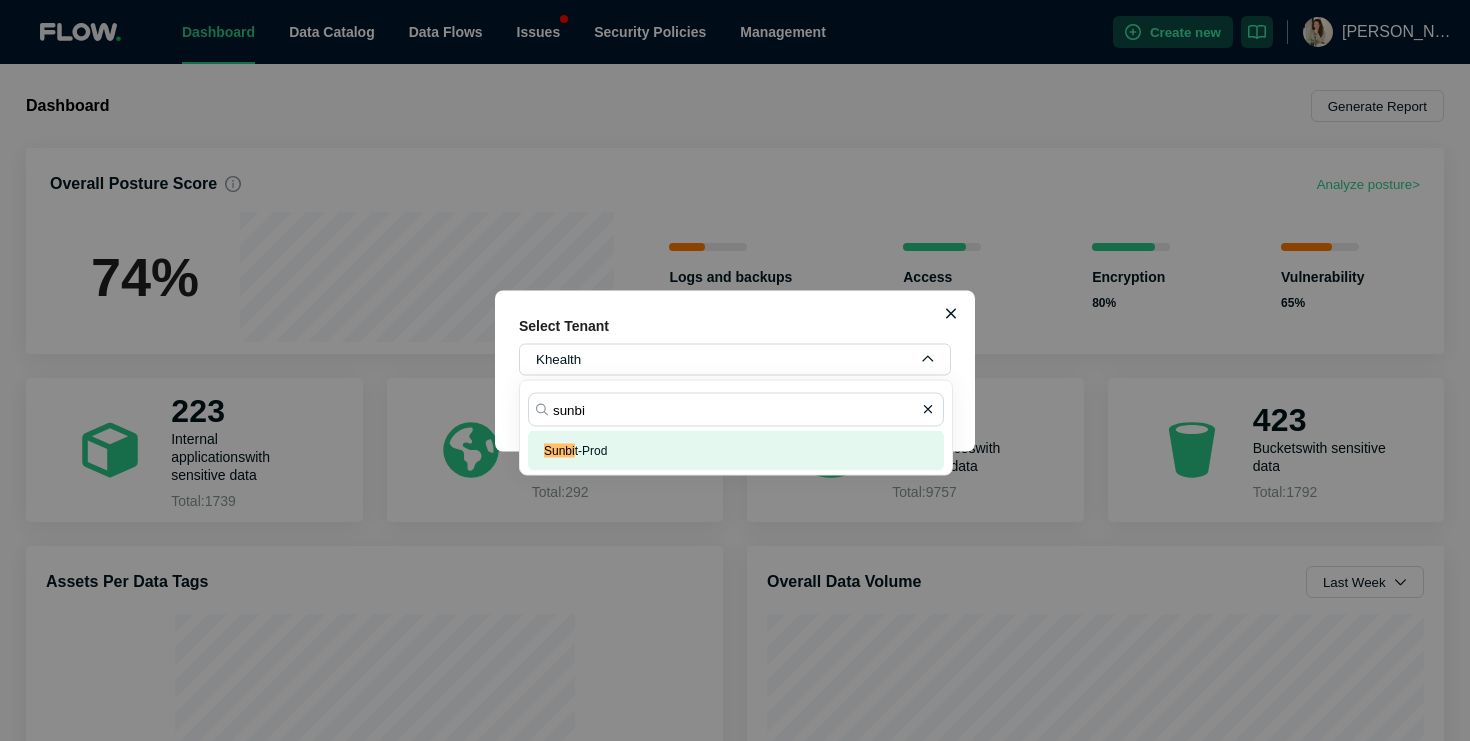 type on "sunbi" 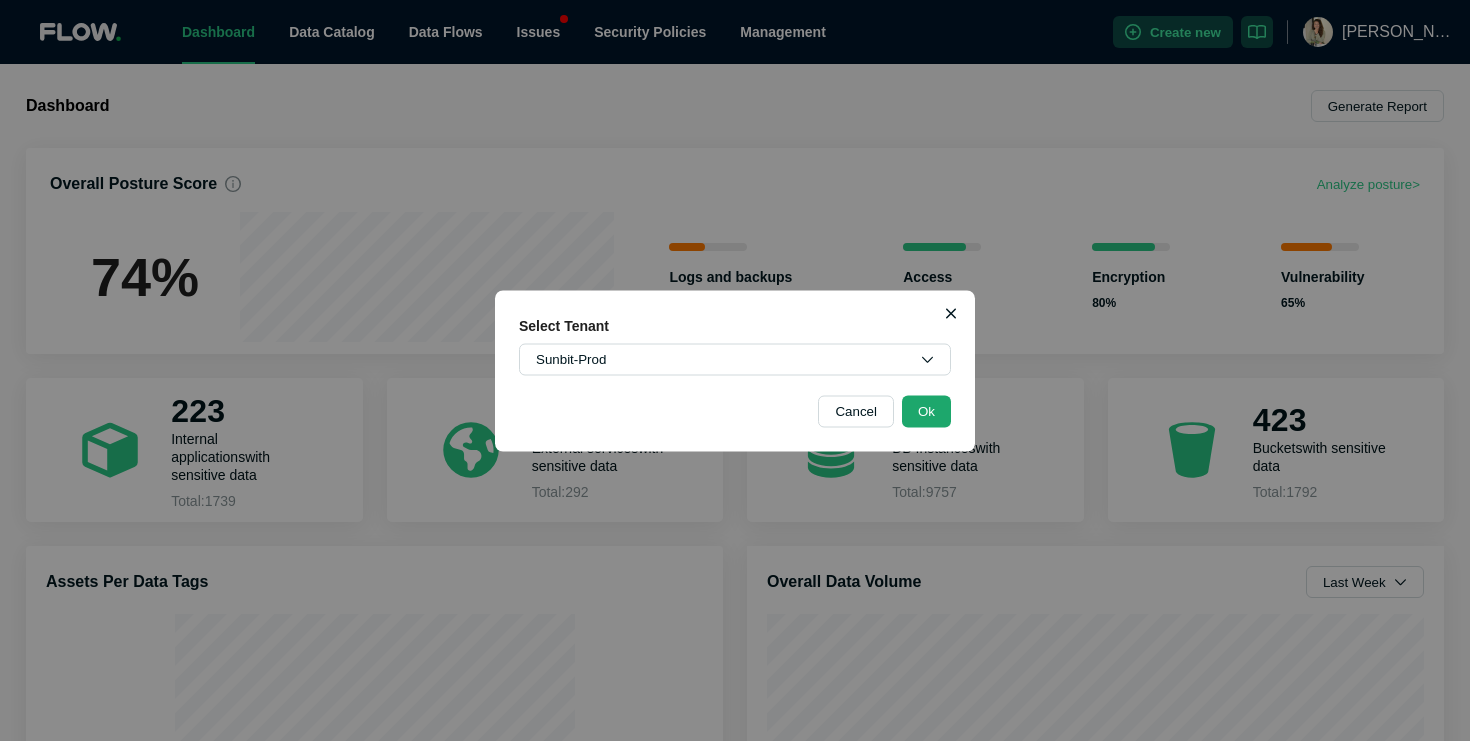 click on "Ok" at bounding box center [926, 411] 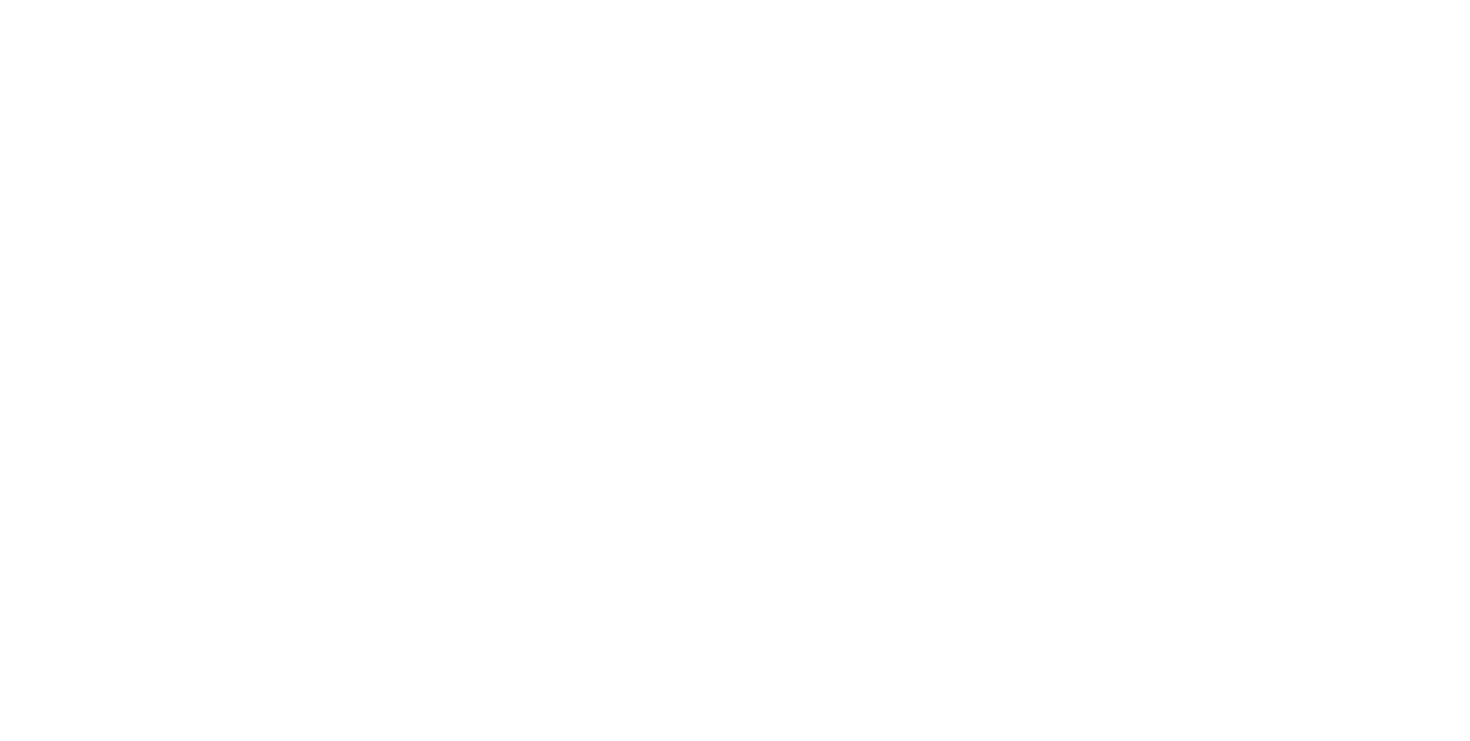 scroll, scrollTop: 0, scrollLeft: 0, axis: both 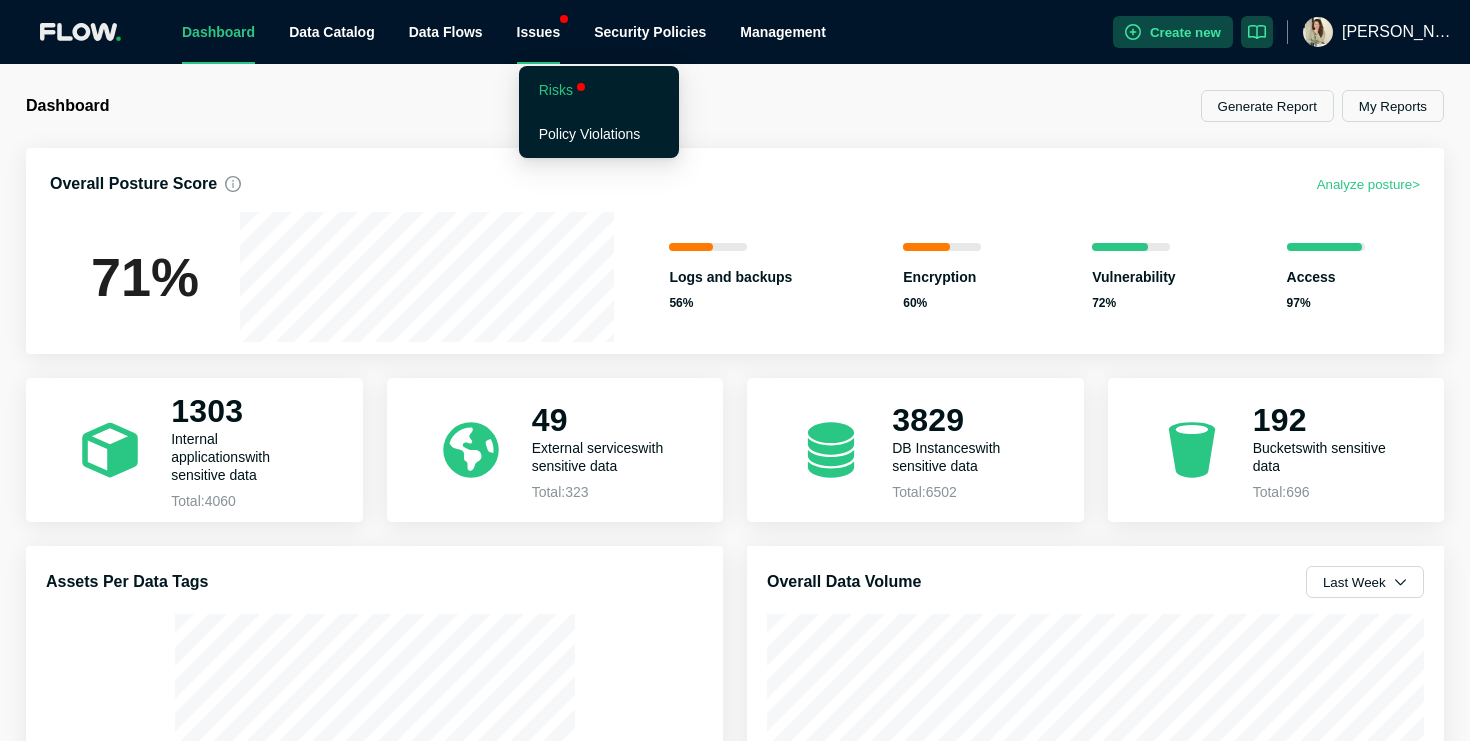 click on "Risks" at bounding box center (556, 90) 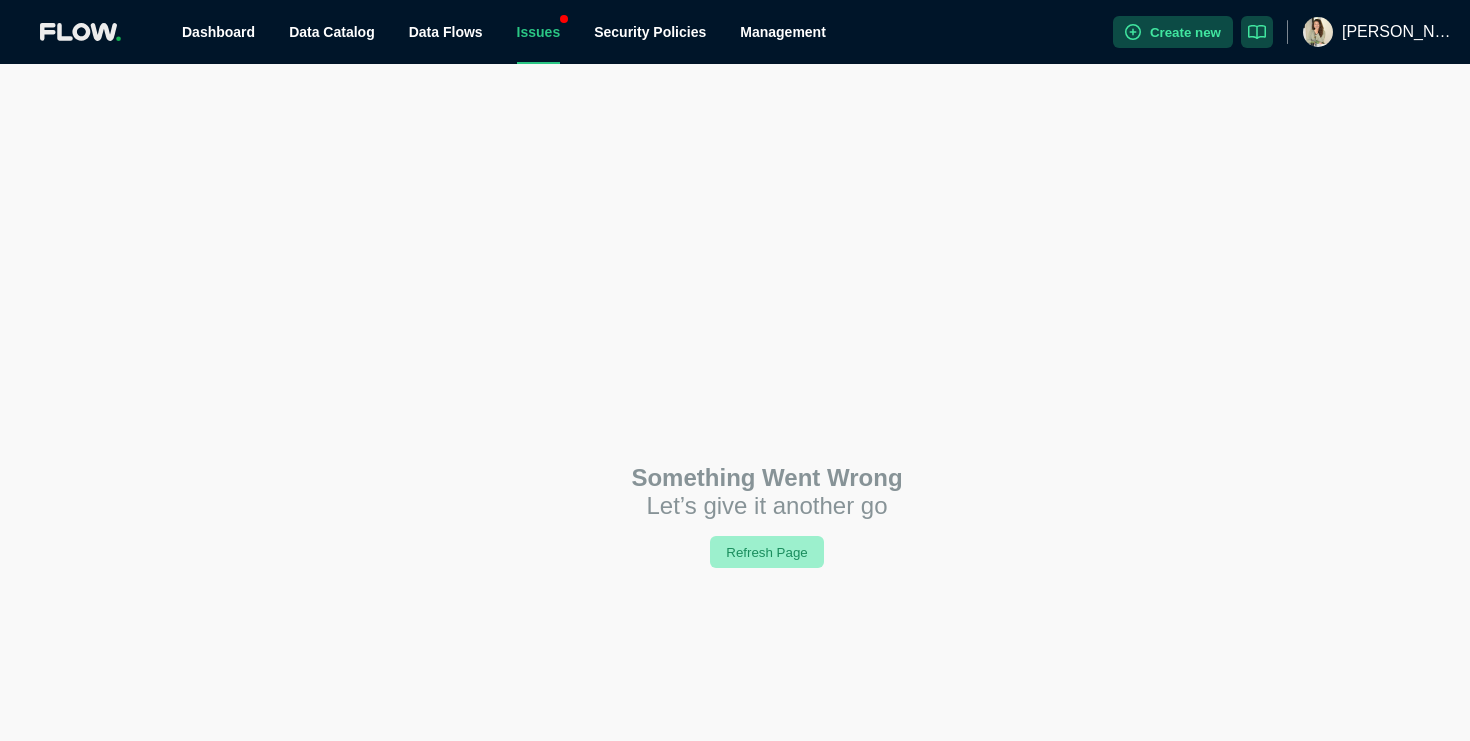 click on "Refresh Page" at bounding box center [767, 552] 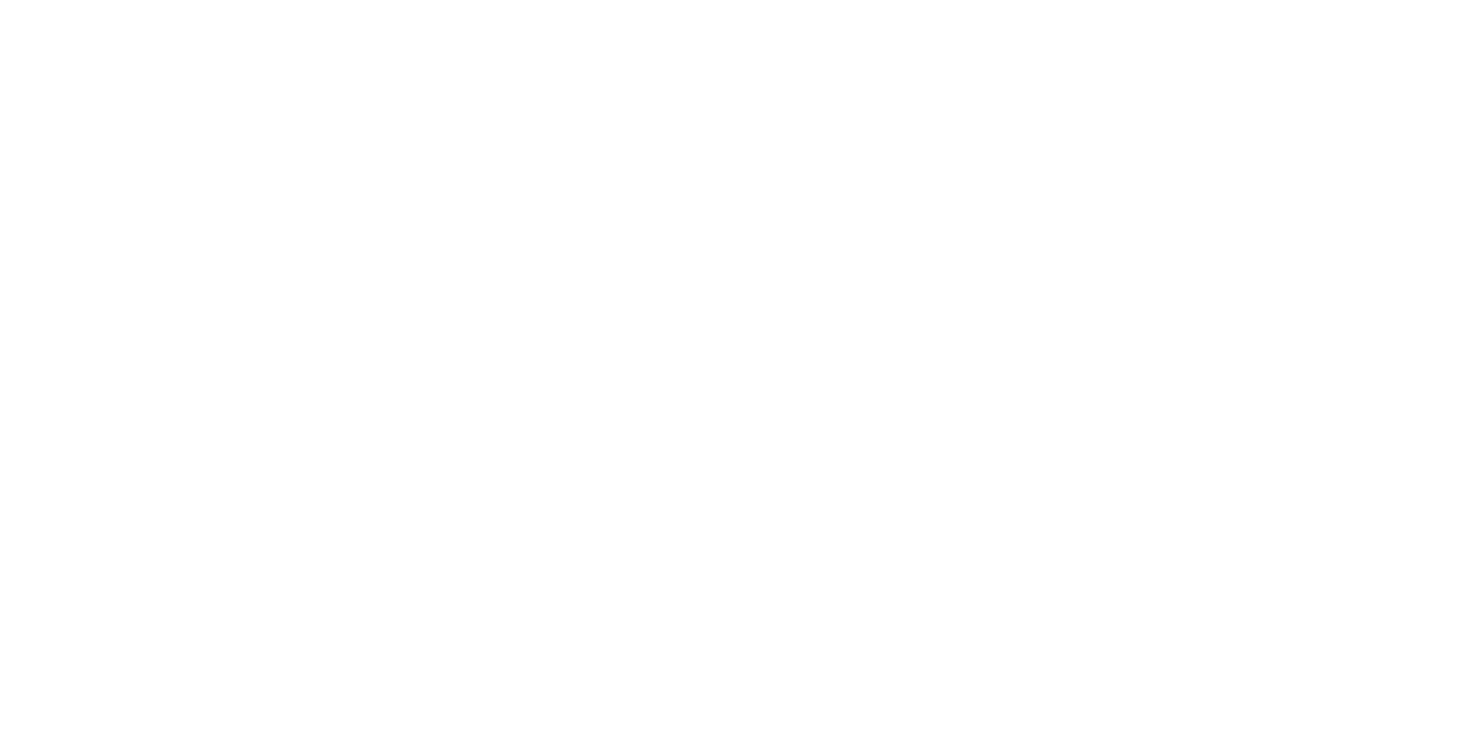 scroll, scrollTop: 0, scrollLeft: 0, axis: both 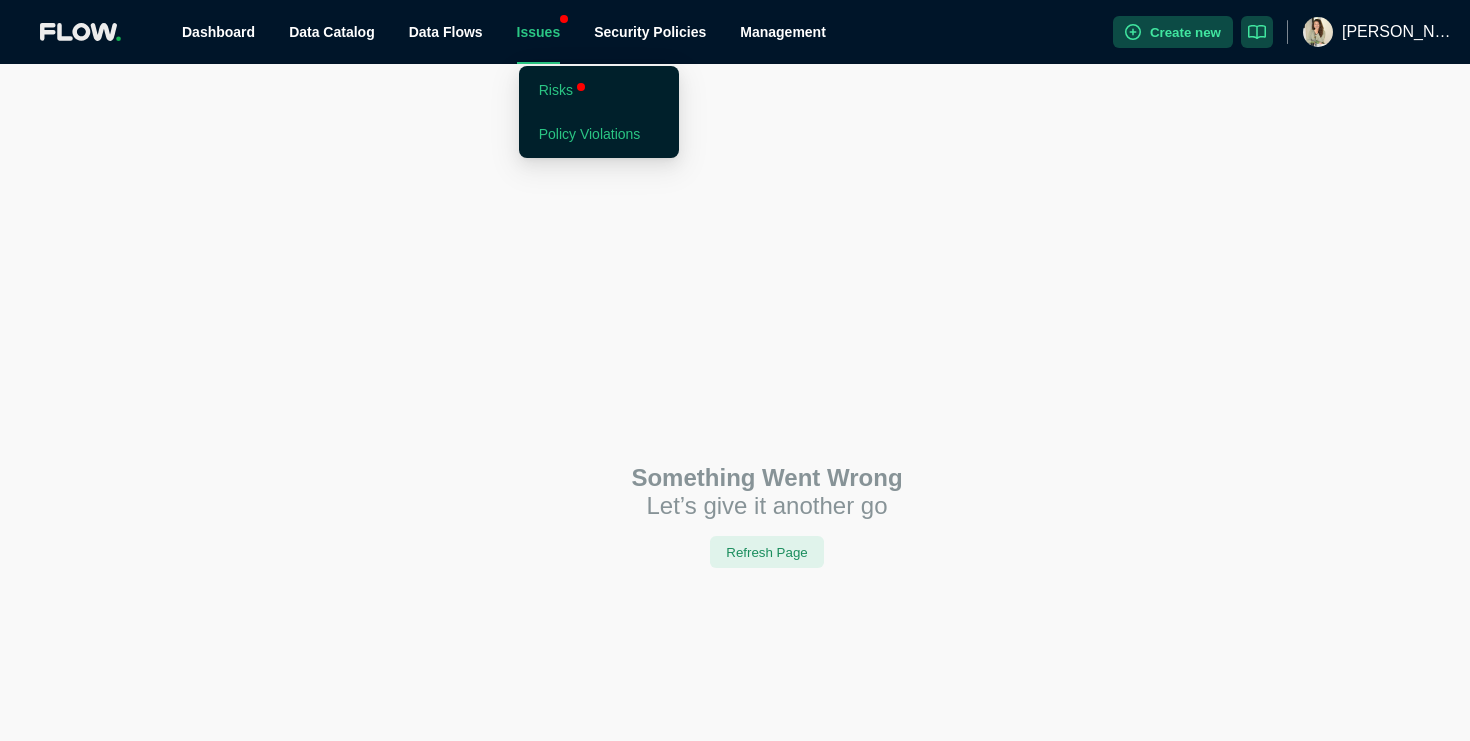 click on "Policy Violations" at bounding box center [590, 134] 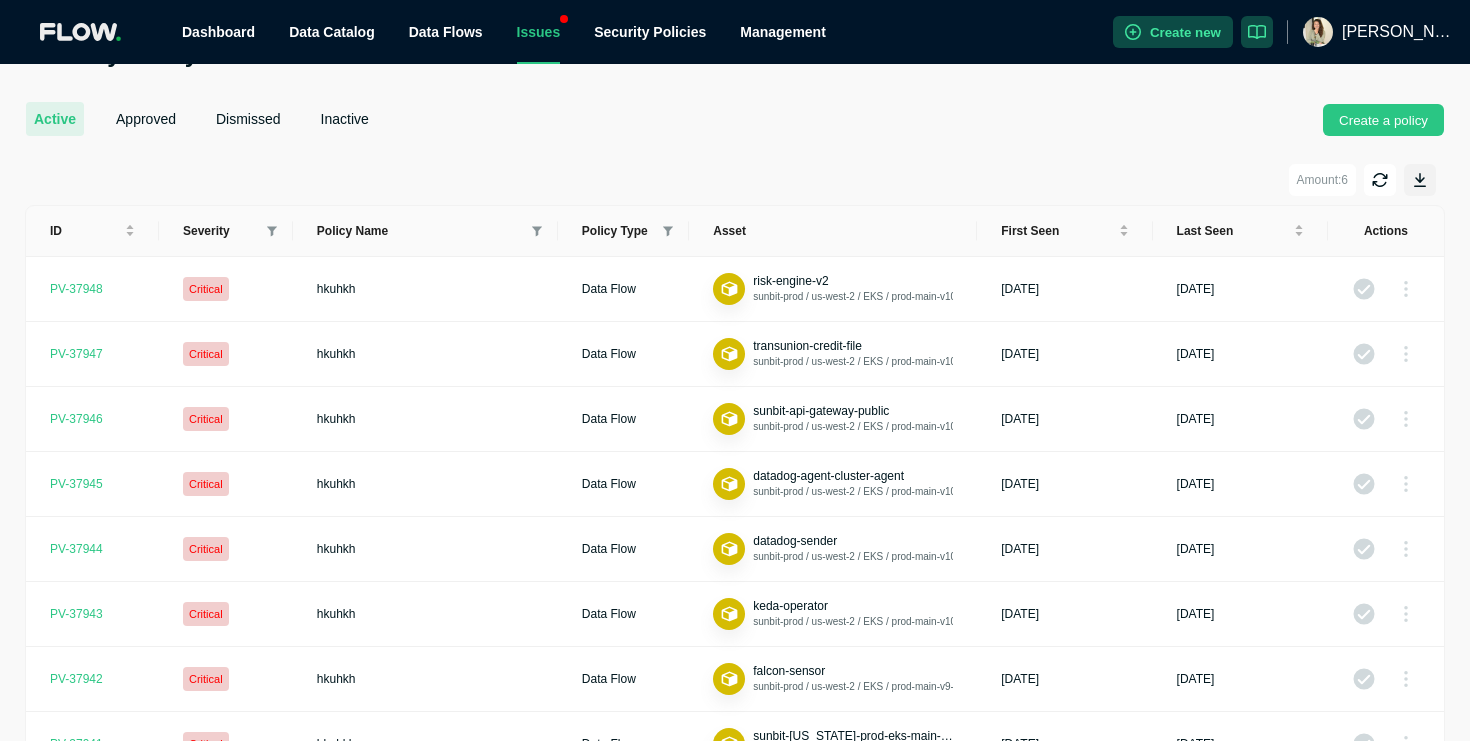 scroll, scrollTop: 85, scrollLeft: 0, axis: vertical 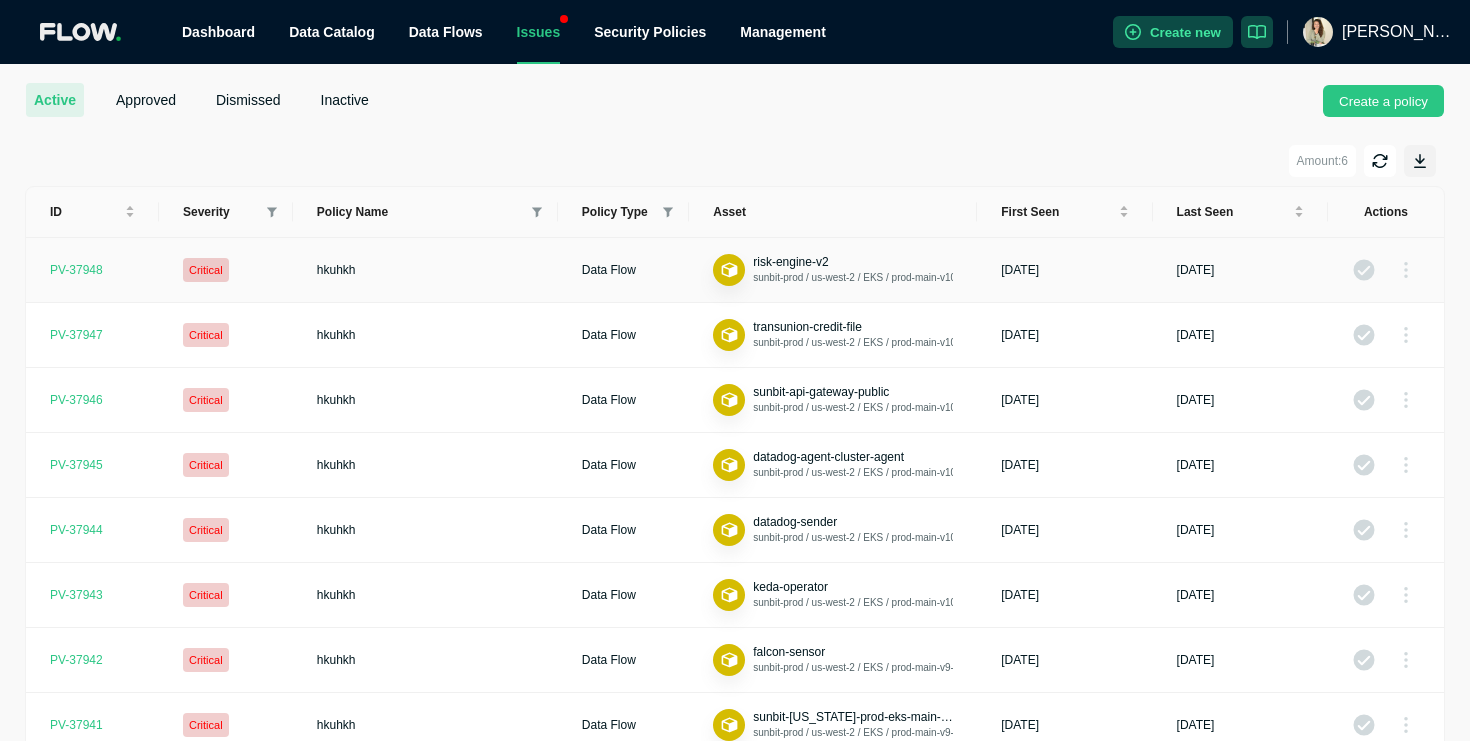 click on "Data Flow" at bounding box center (623, 270) 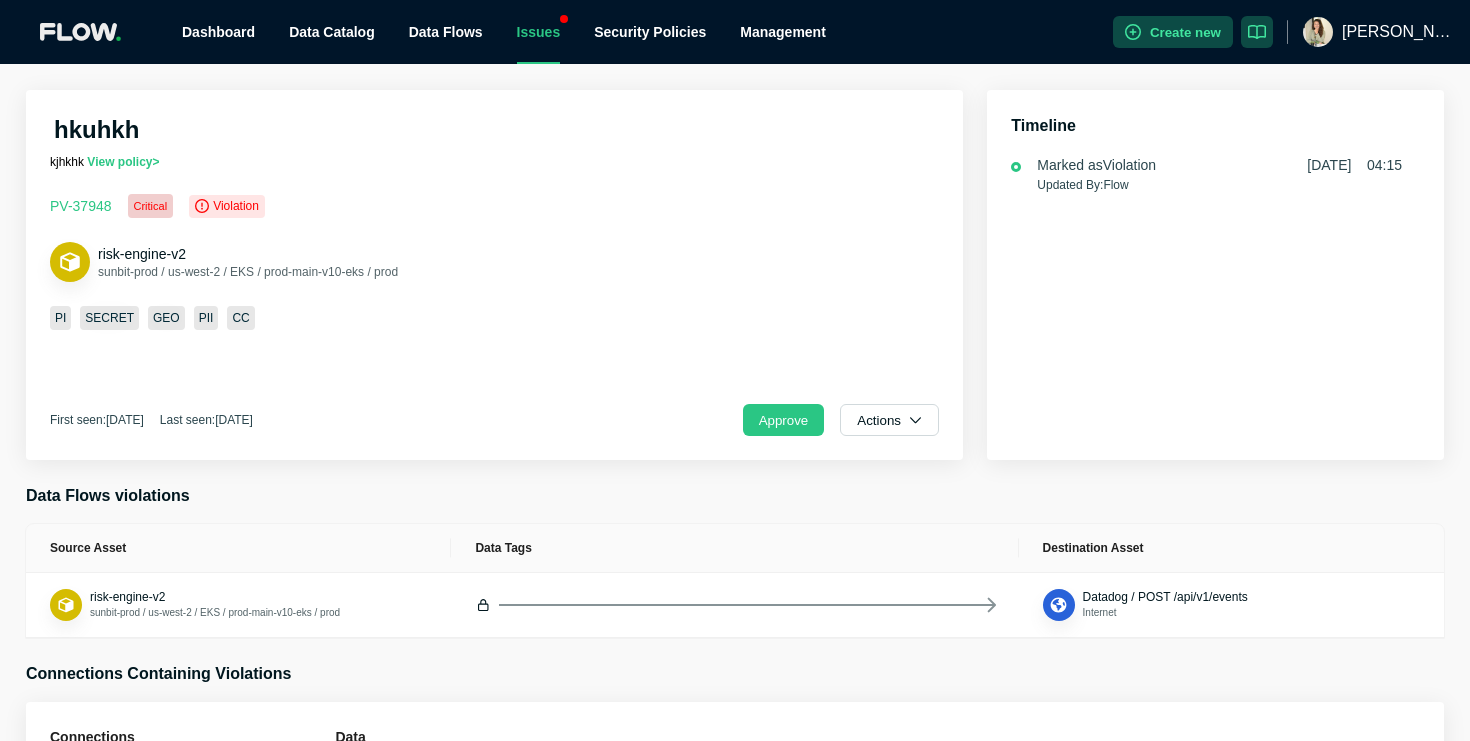 scroll, scrollTop: 31, scrollLeft: 0, axis: vertical 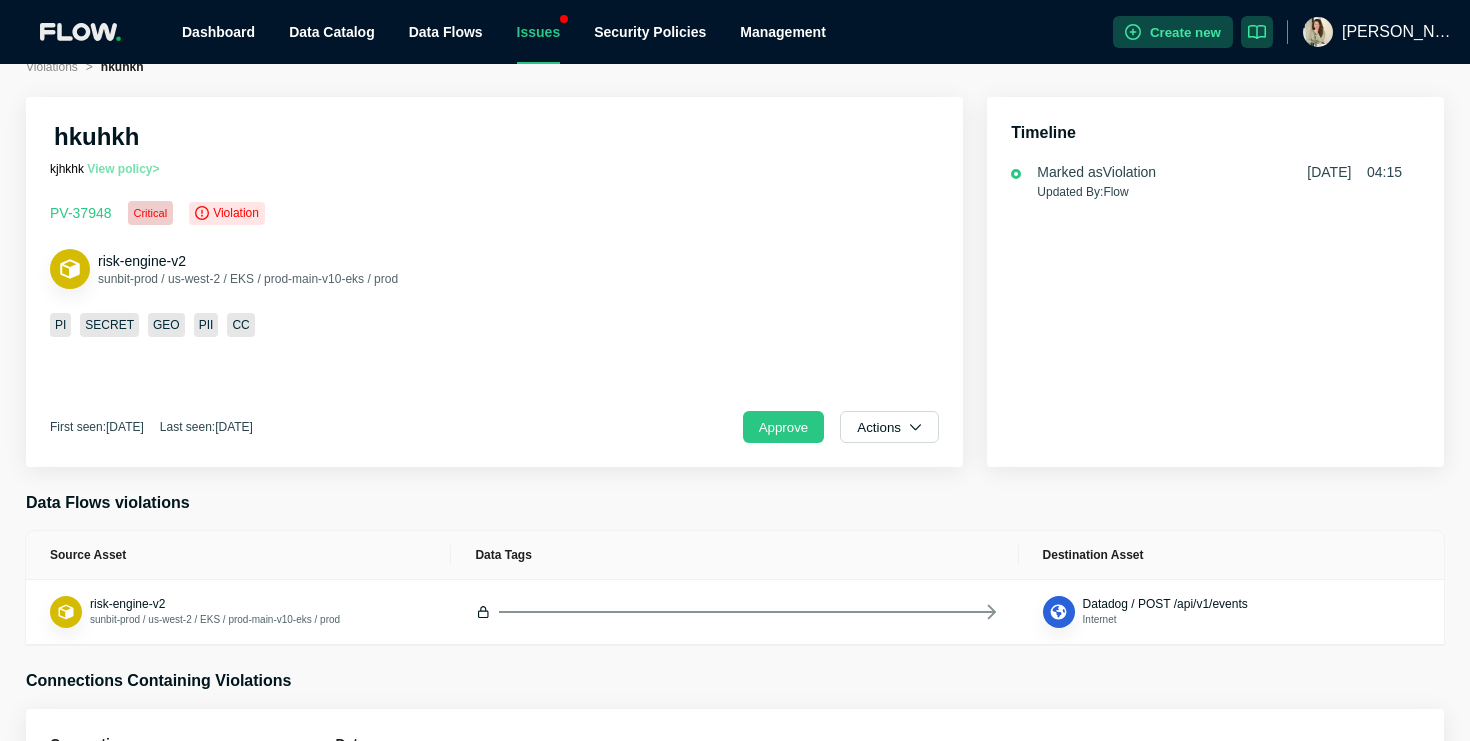 click on "View policy >" at bounding box center [123, 169] 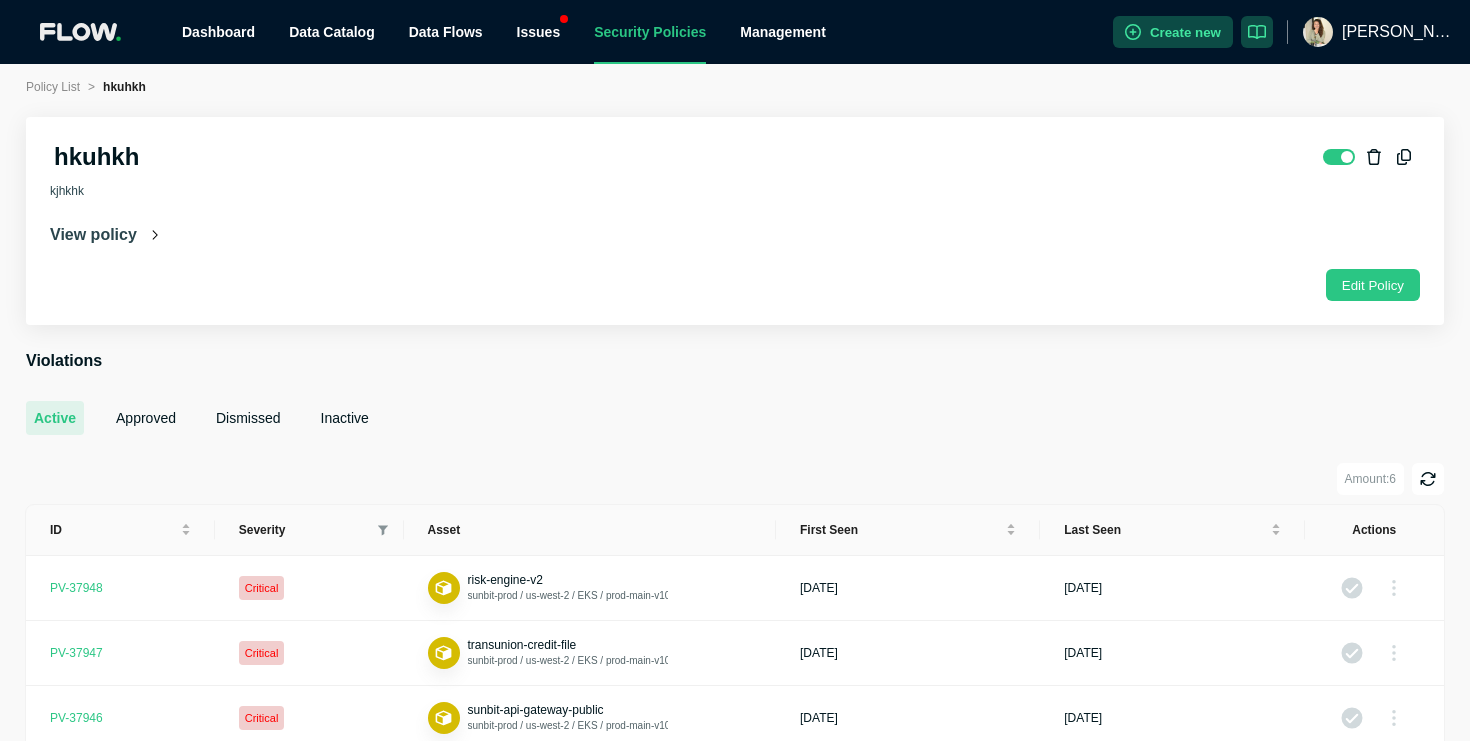 scroll, scrollTop: 13, scrollLeft: 0, axis: vertical 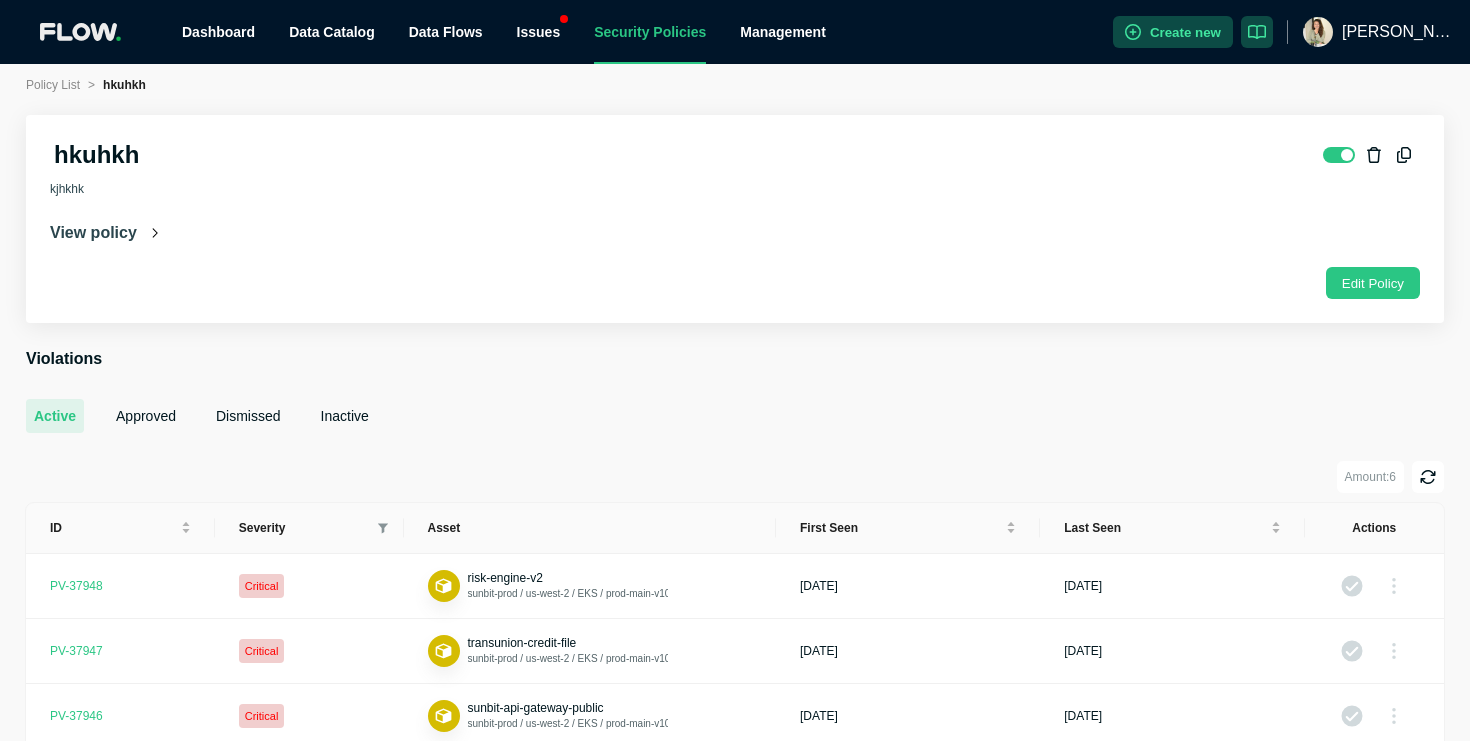 click on "View policy" at bounding box center [93, 233] 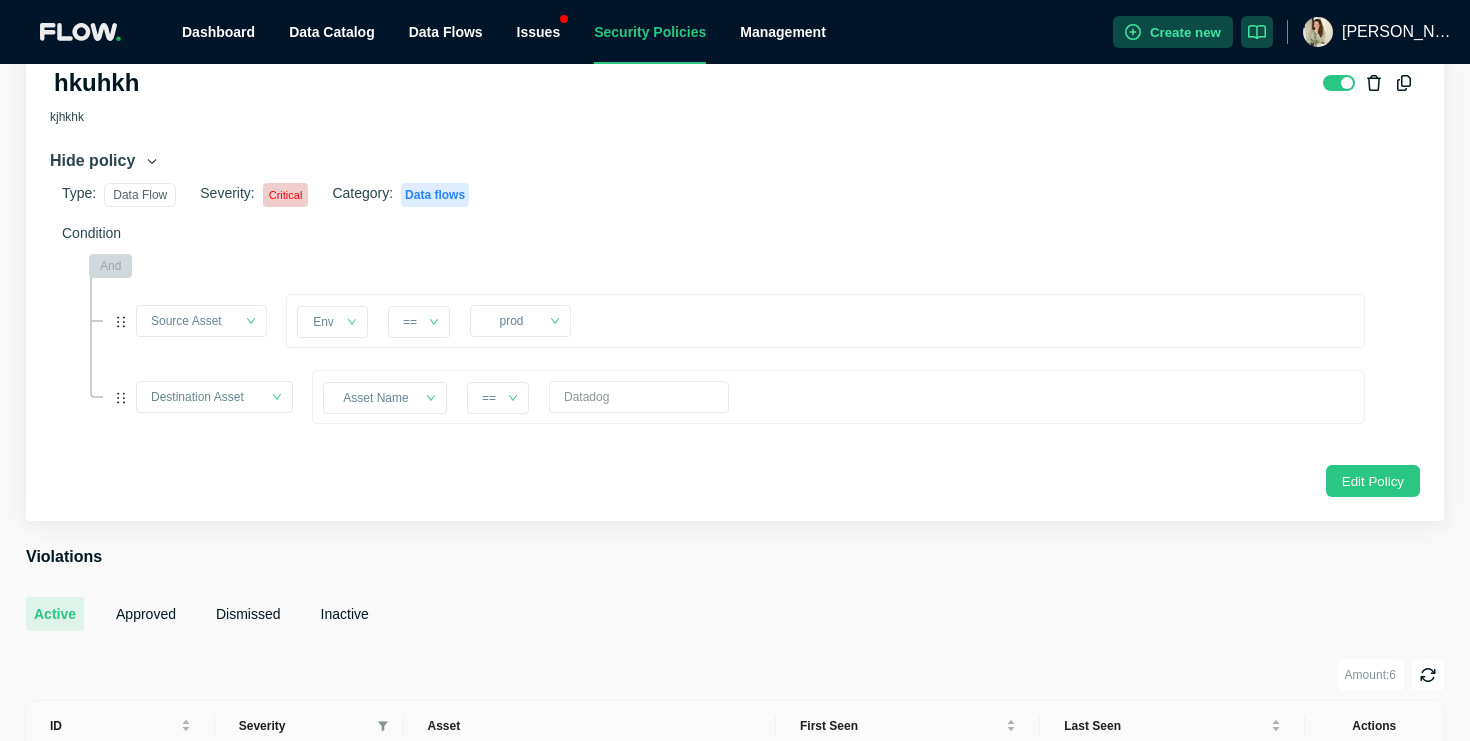 scroll, scrollTop: 0, scrollLeft: 0, axis: both 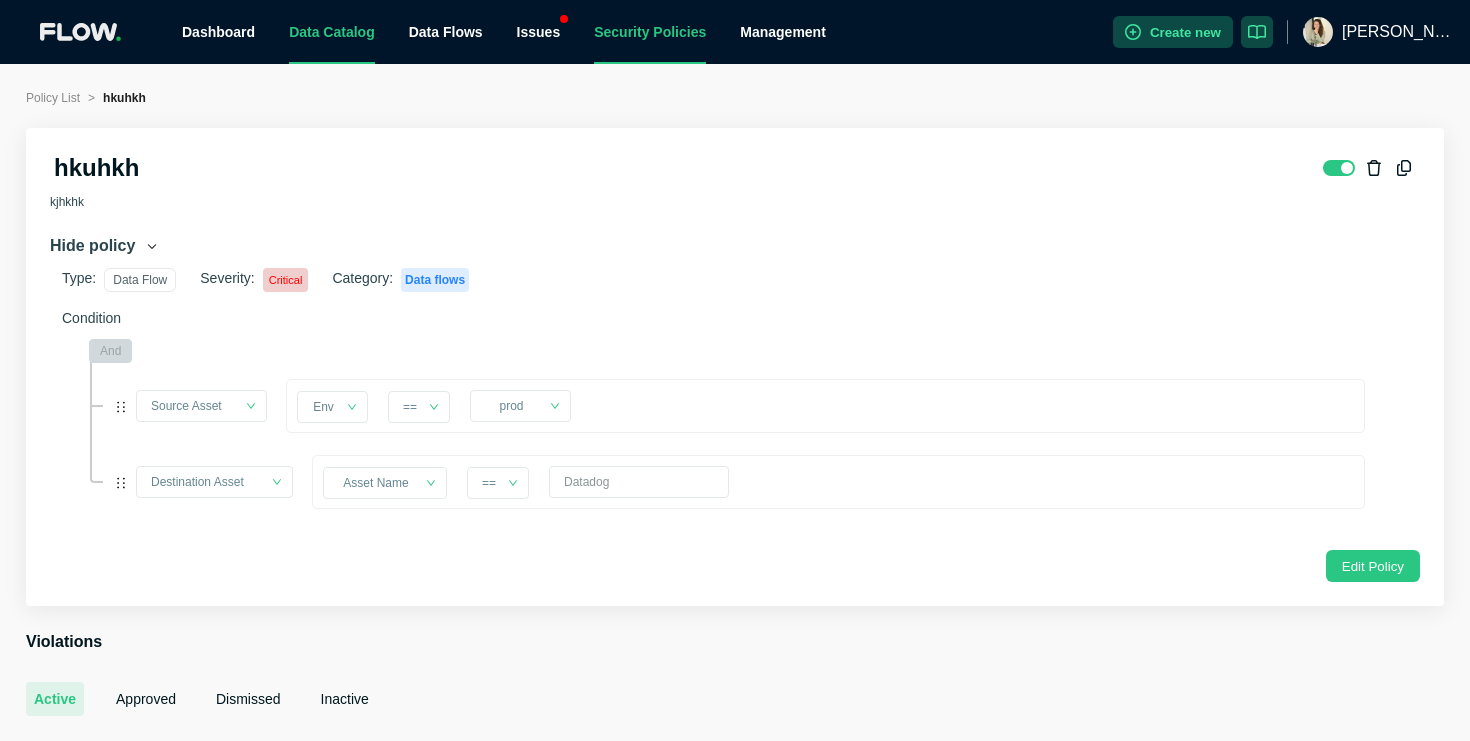 click on "Data Catalog" at bounding box center (332, 32) 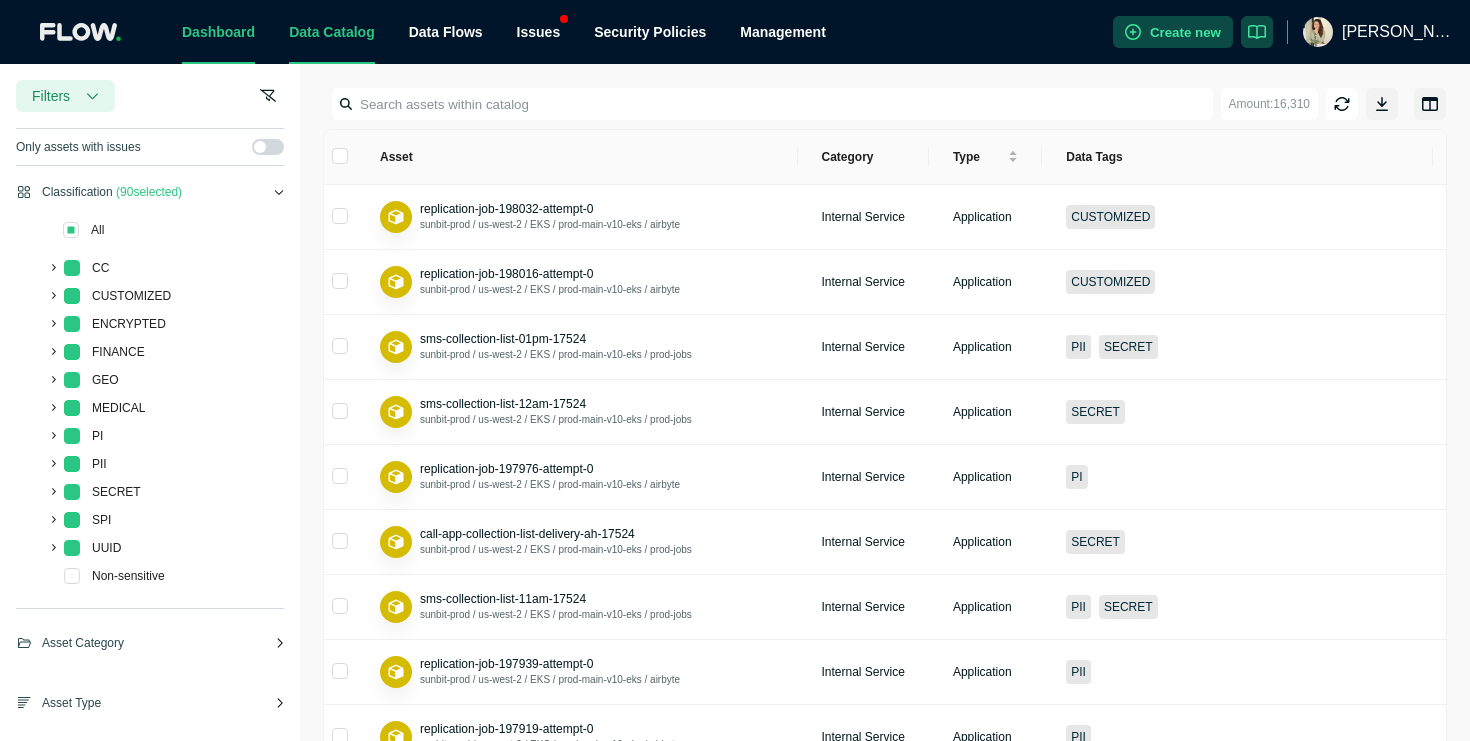 click on "Dashboard" at bounding box center (218, 32) 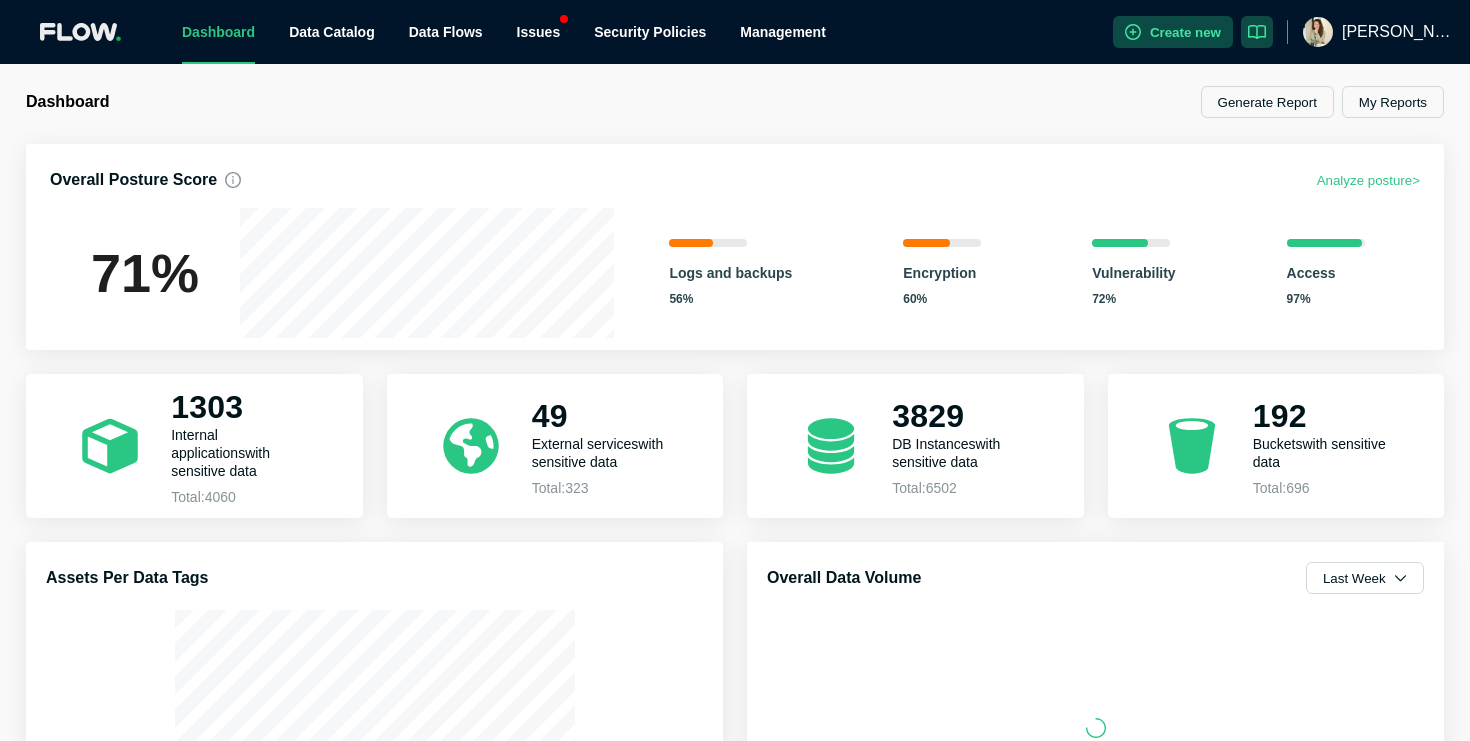 scroll, scrollTop: 0, scrollLeft: 0, axis: both 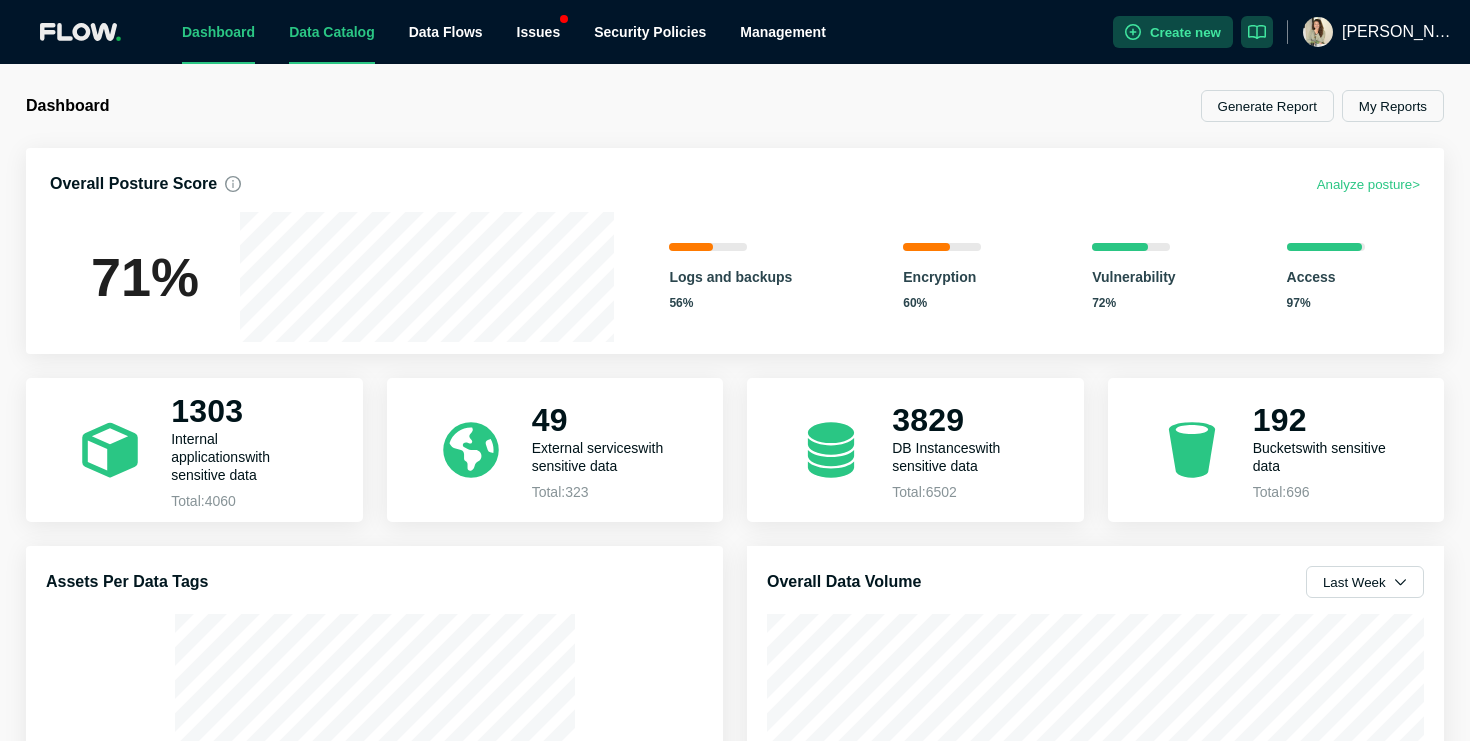 click on "Data Catalog" at bounding box center (332, 32) 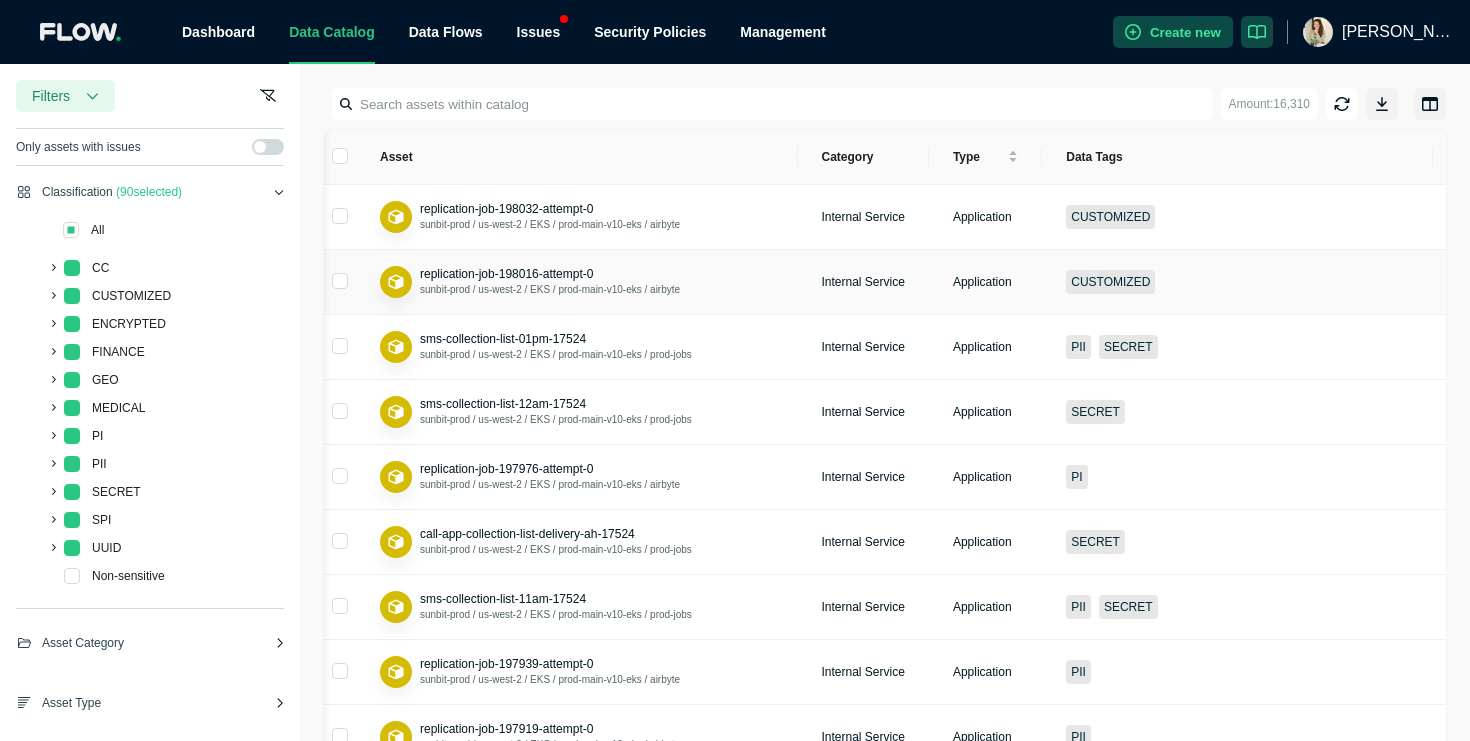 scroll, scrollTop: 0, scrollLeft: 237, axis: horizontal 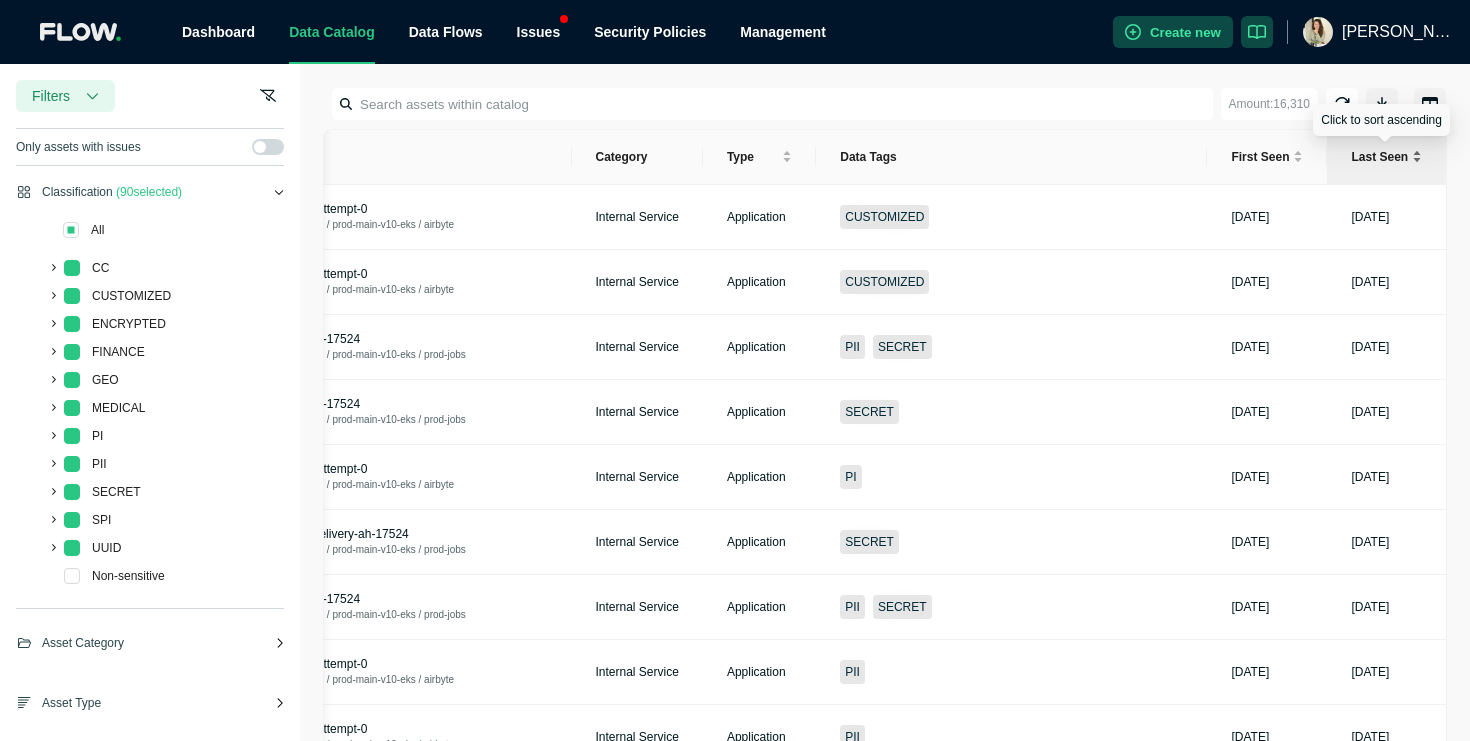 click on "Last Seen" at bounding box center (1386, 157) 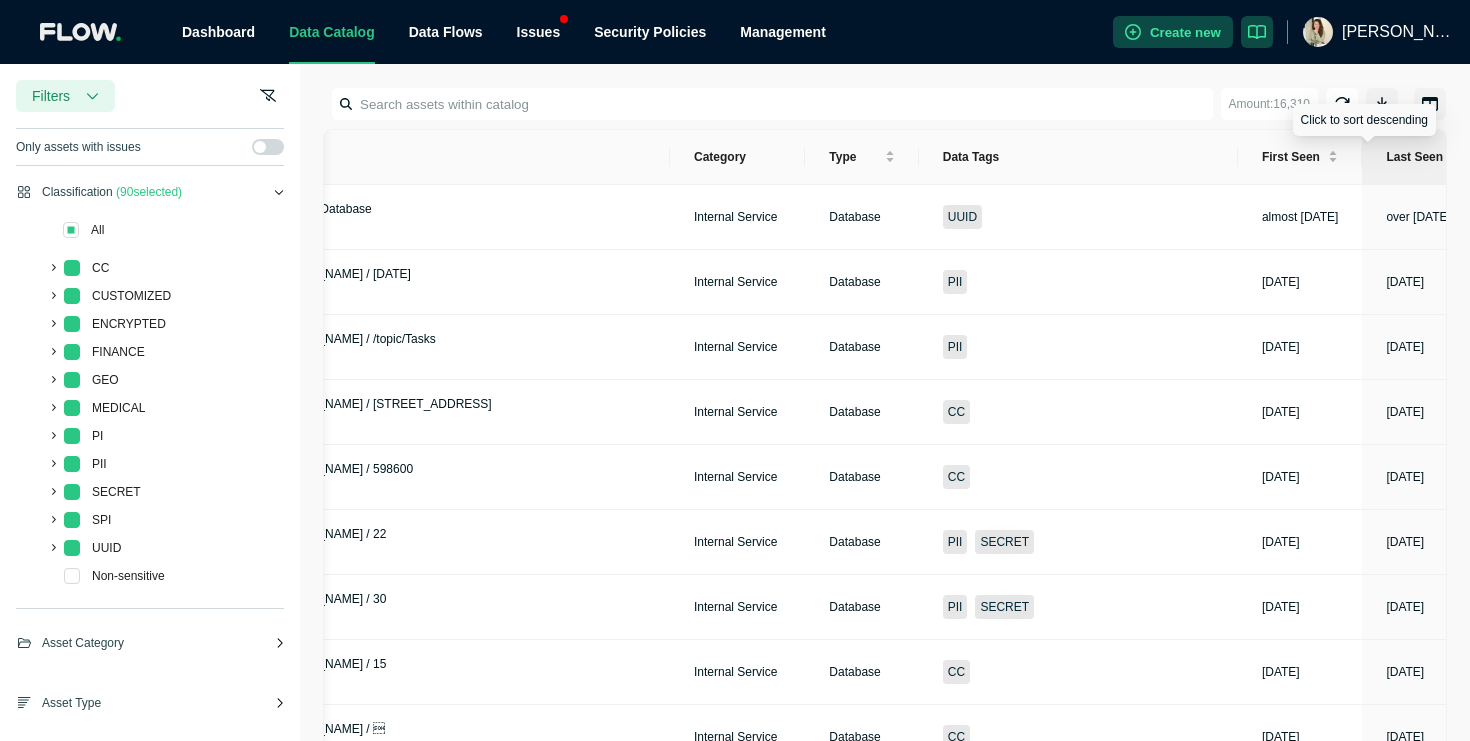 scroll, scrollTop: 0, scrollLeft: 218, axis: horizontal 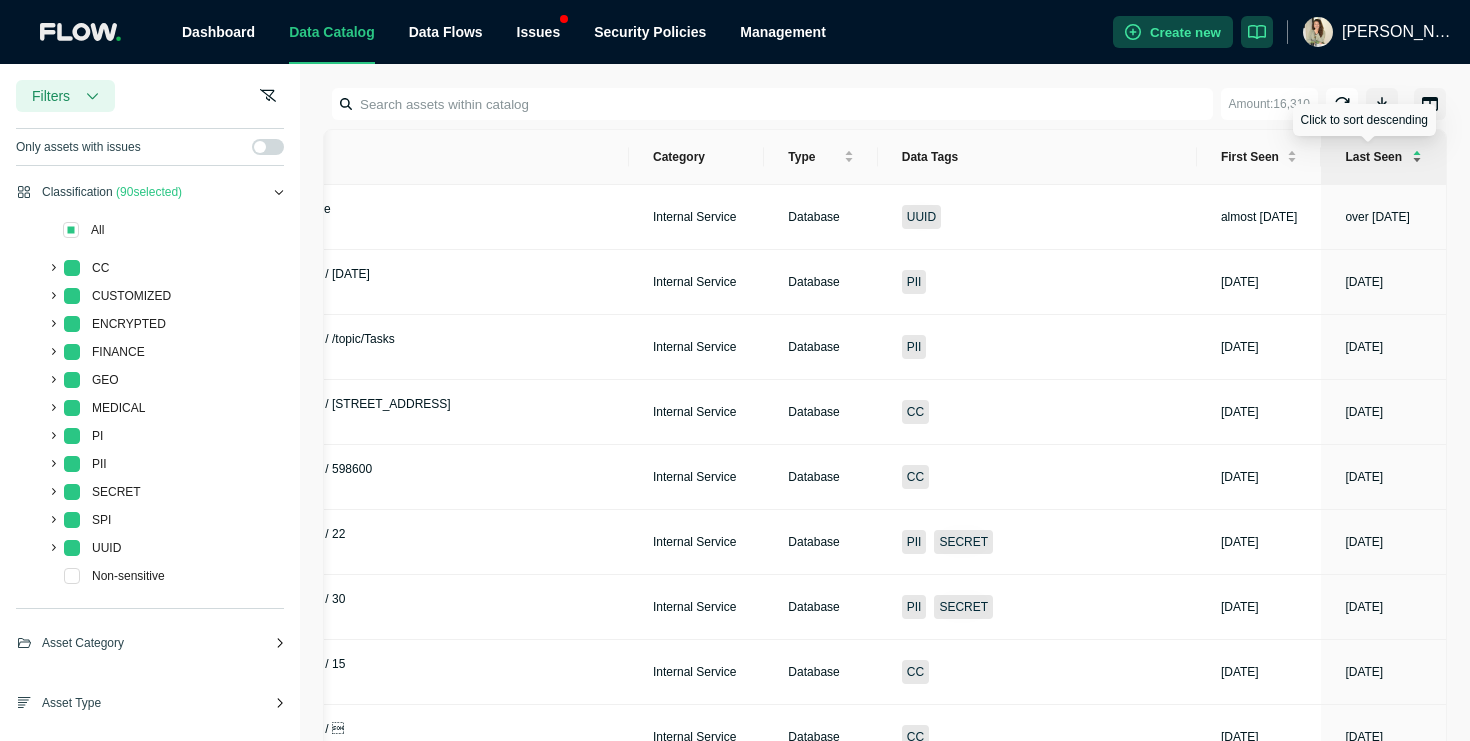 click on "Last Seen" at bounding box center (1383, 157) 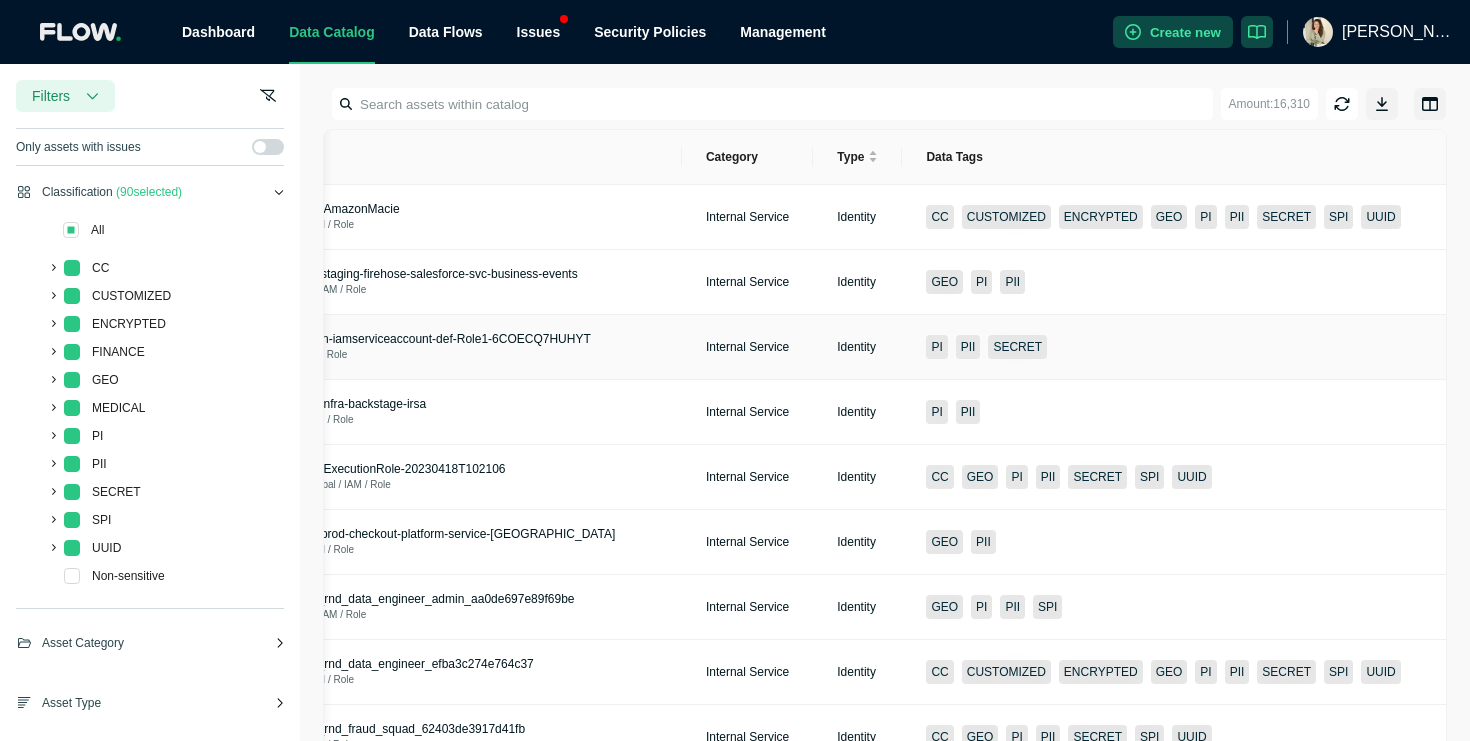 scroll, scrollTop: 0, scrollLeft: 0, axis: both 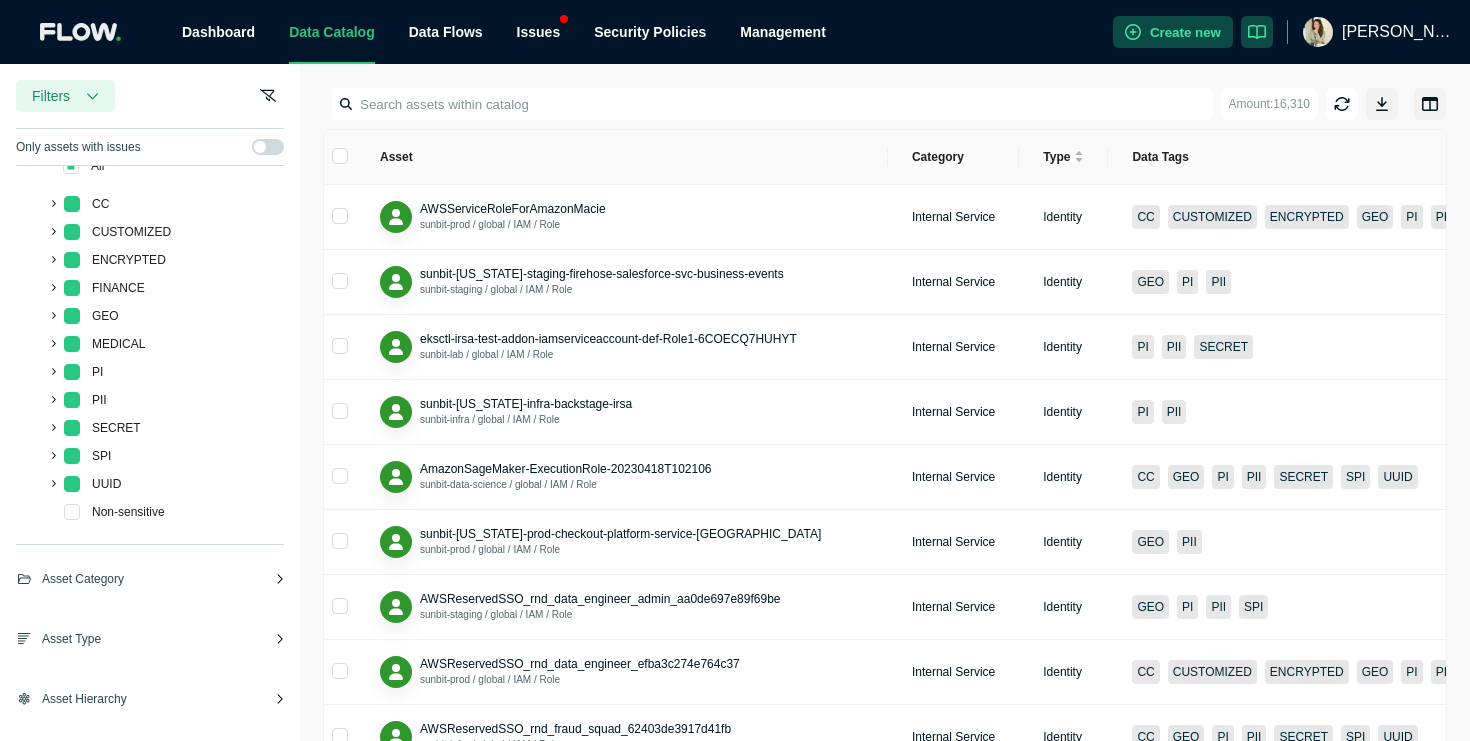 click on "Asset Category" at bounding box center (83, 579) 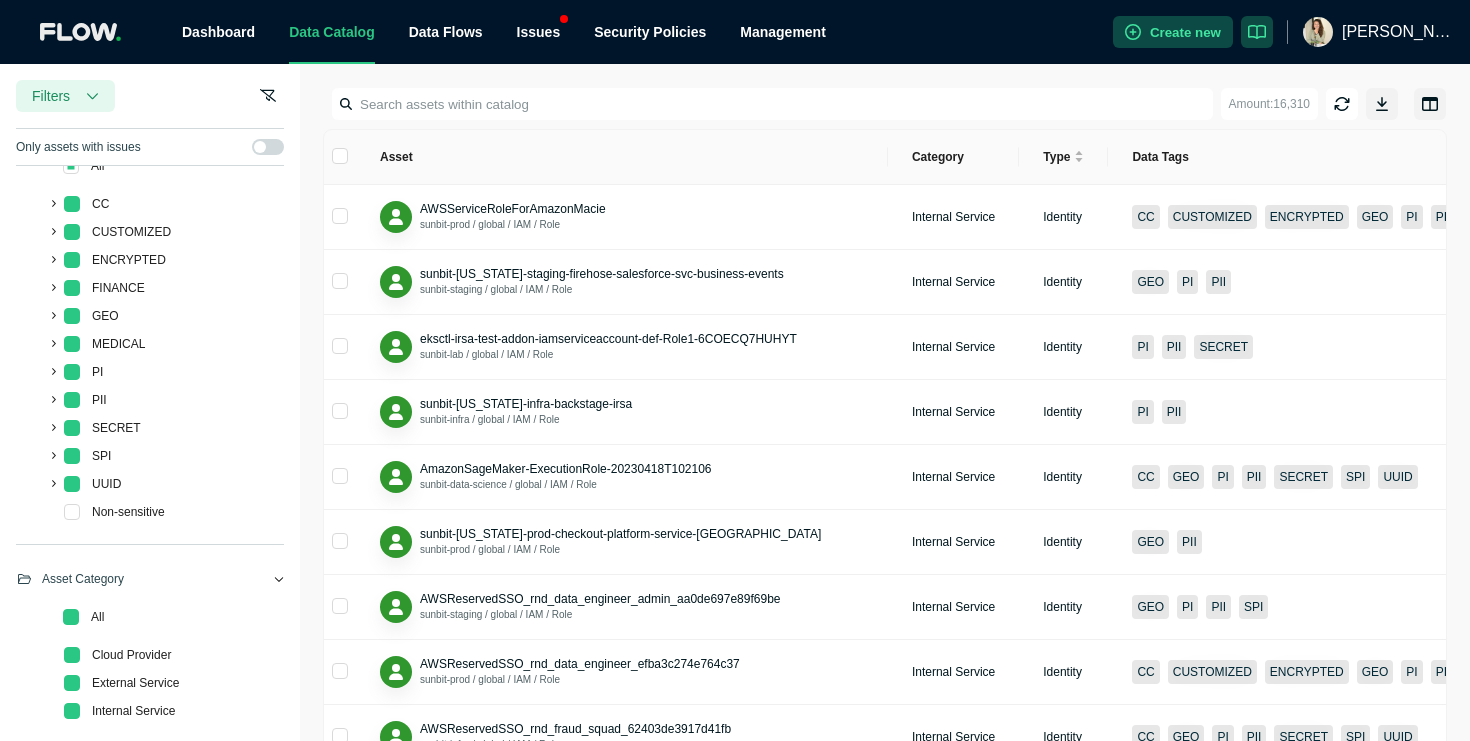 click on "Asset Category" at bounding box center [83, 579] 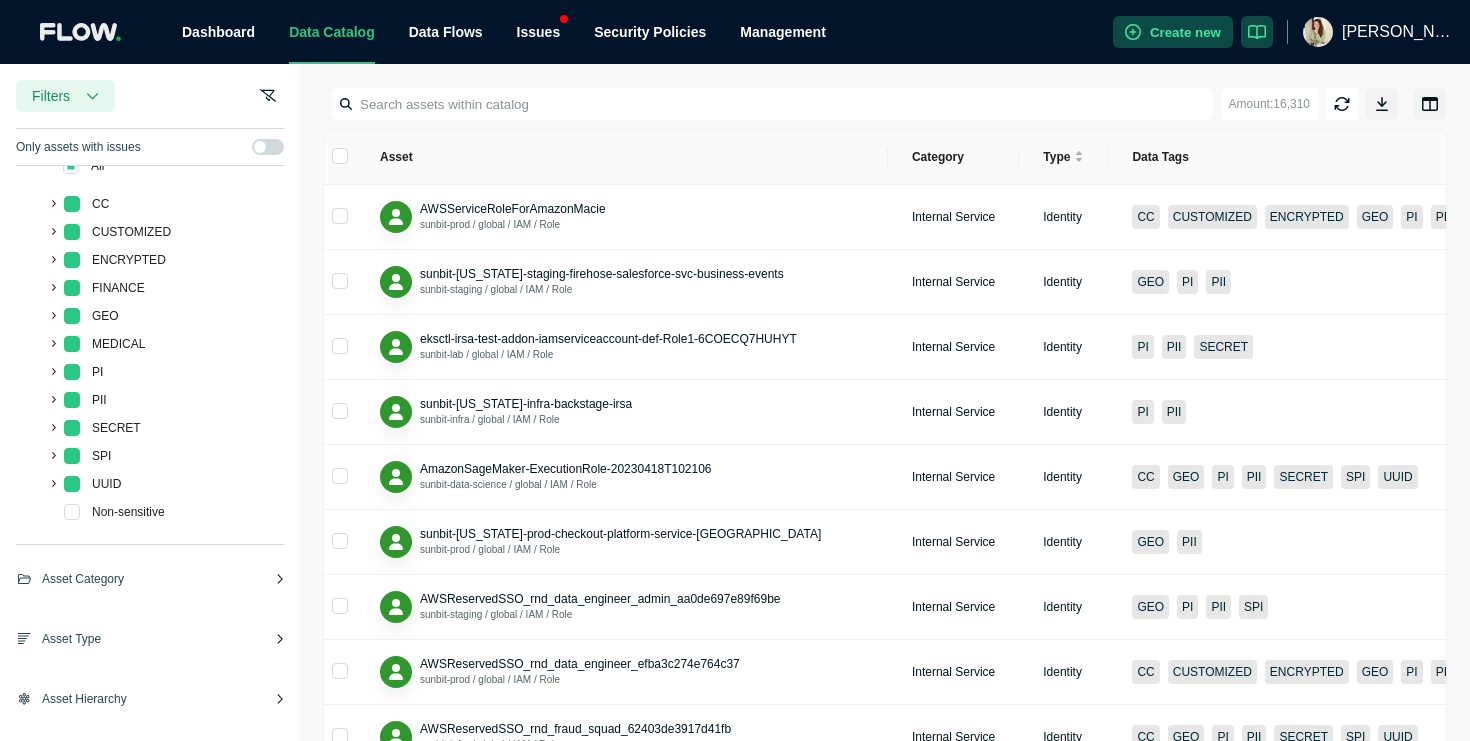 click on "Asset Type" at bounding box center [71, 639] 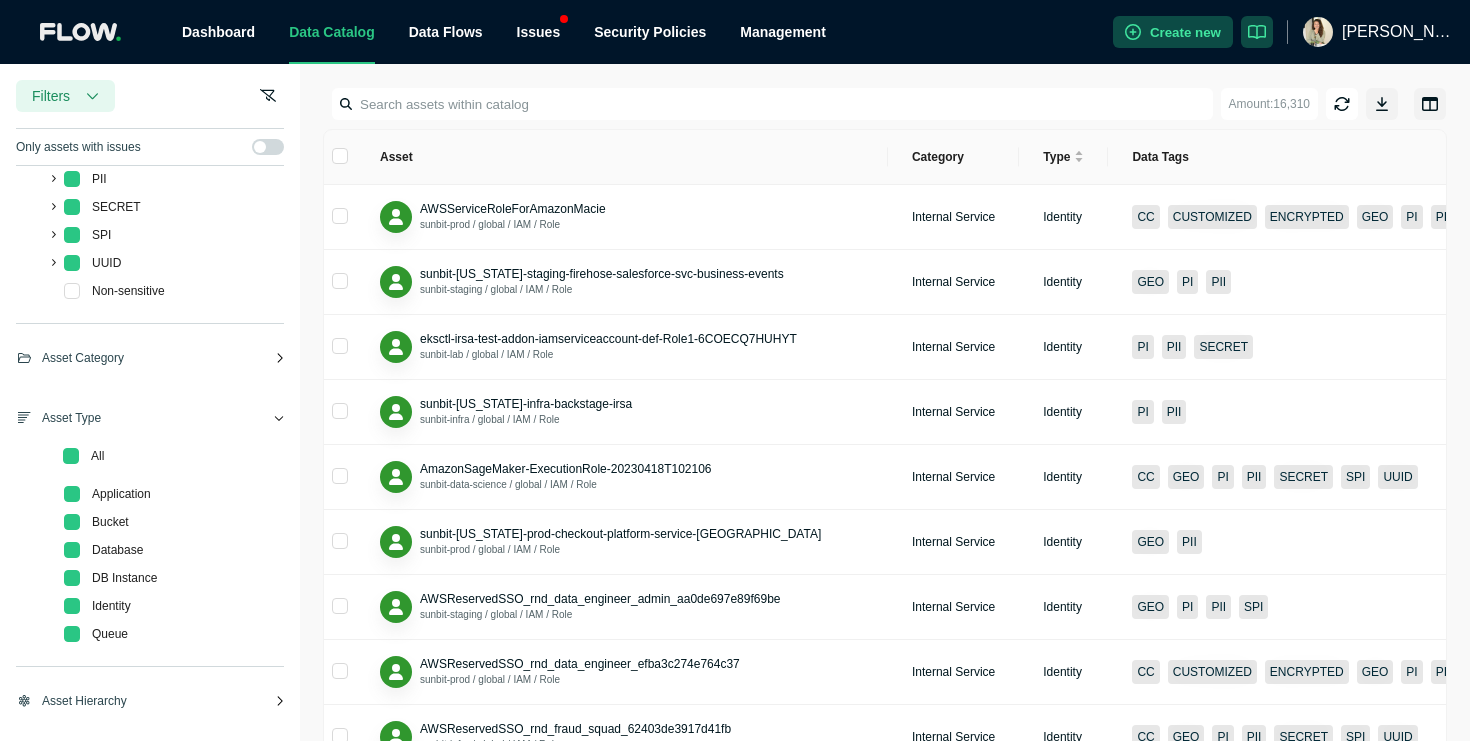 scroll, scrollTop: 284, scrollLeft: 0, axis: vertical 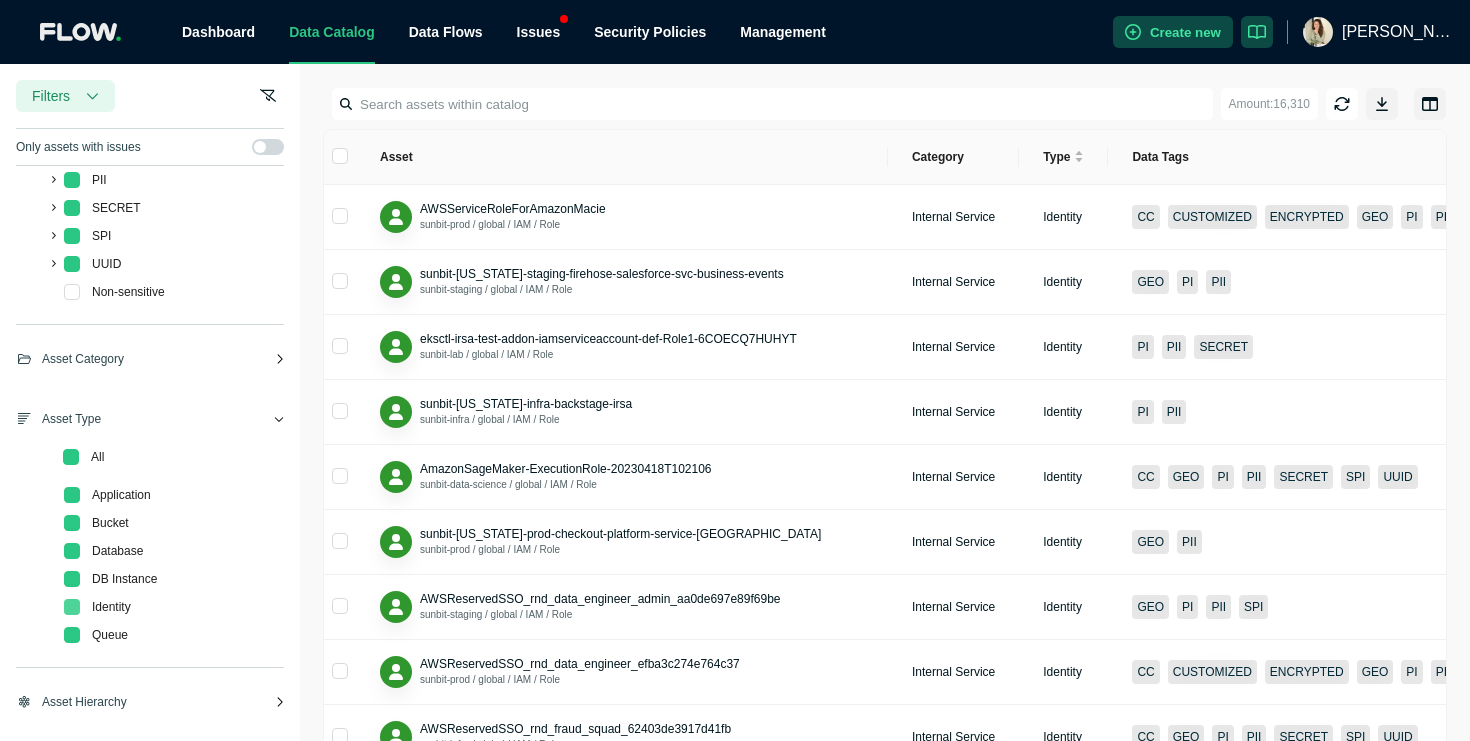 click at bounding box center (72, 607) 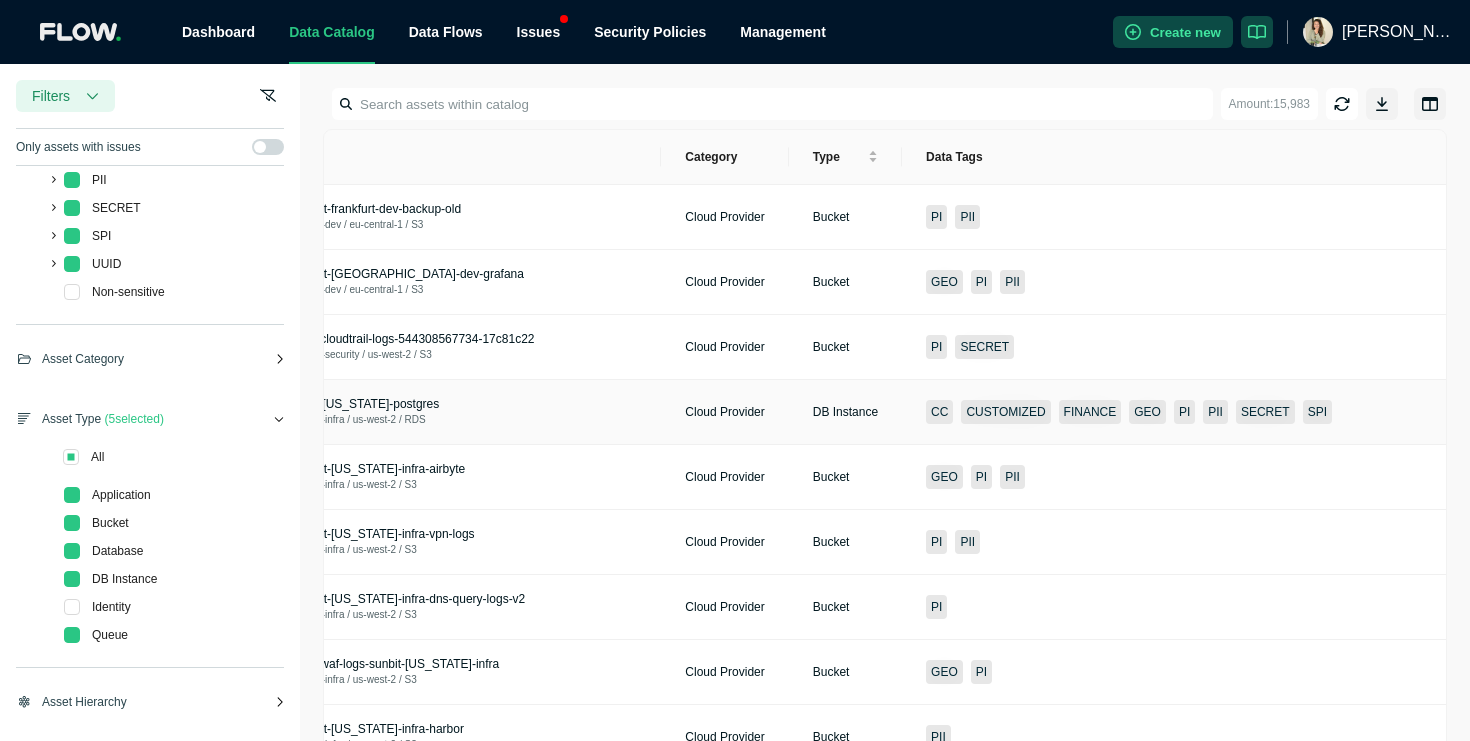 scroll, scrollTop: 0, scrollLeft: 0, axis: both 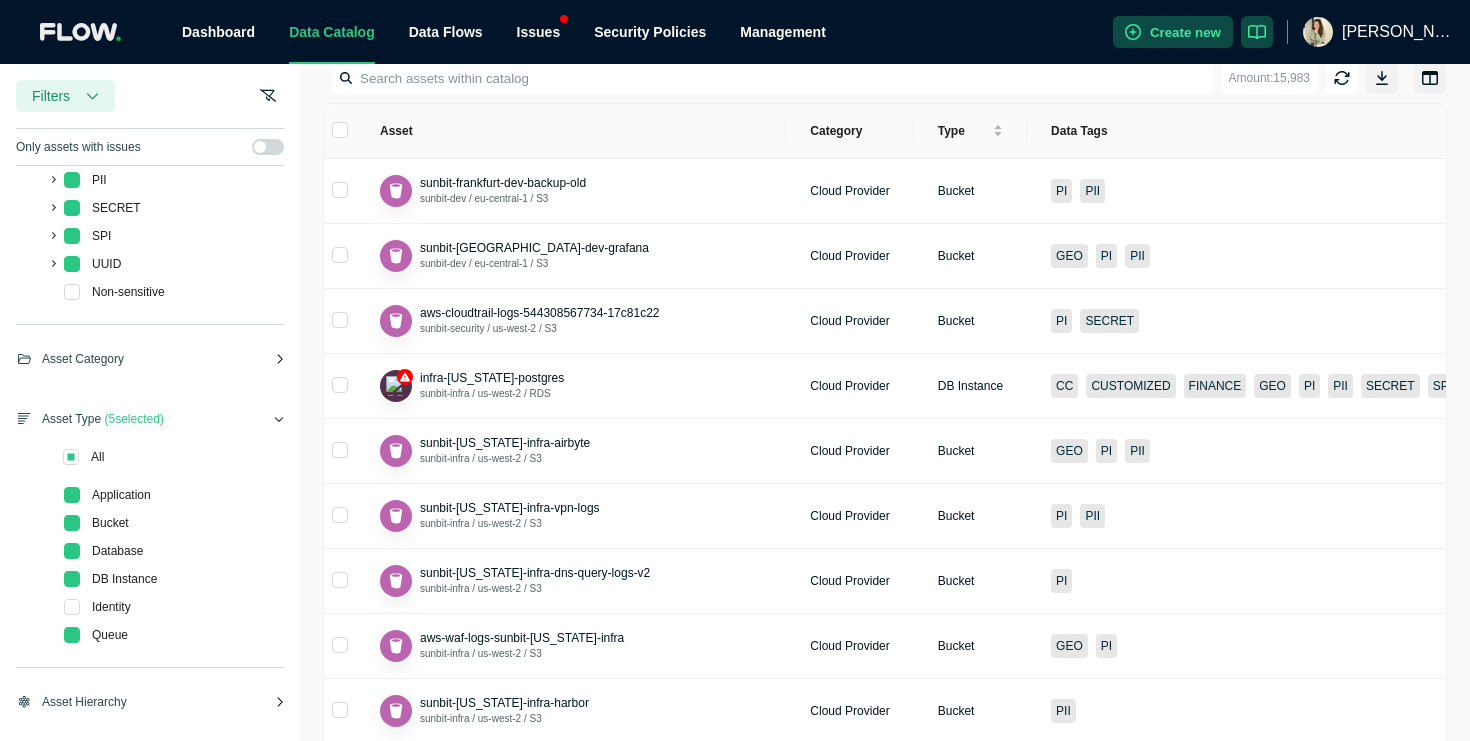 click on "Non-sensitive" at bounding box center [92, 294] 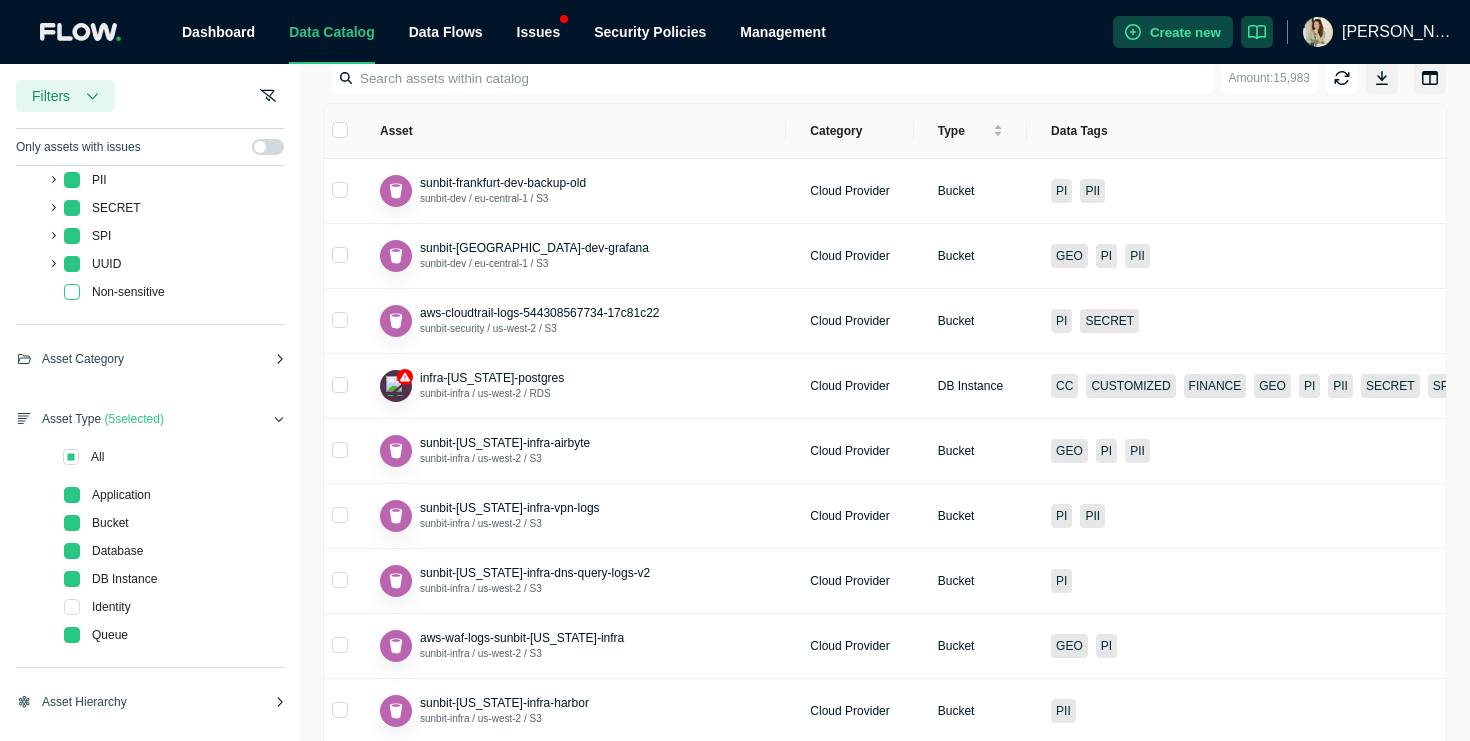 click at bounding box center (72, 292) 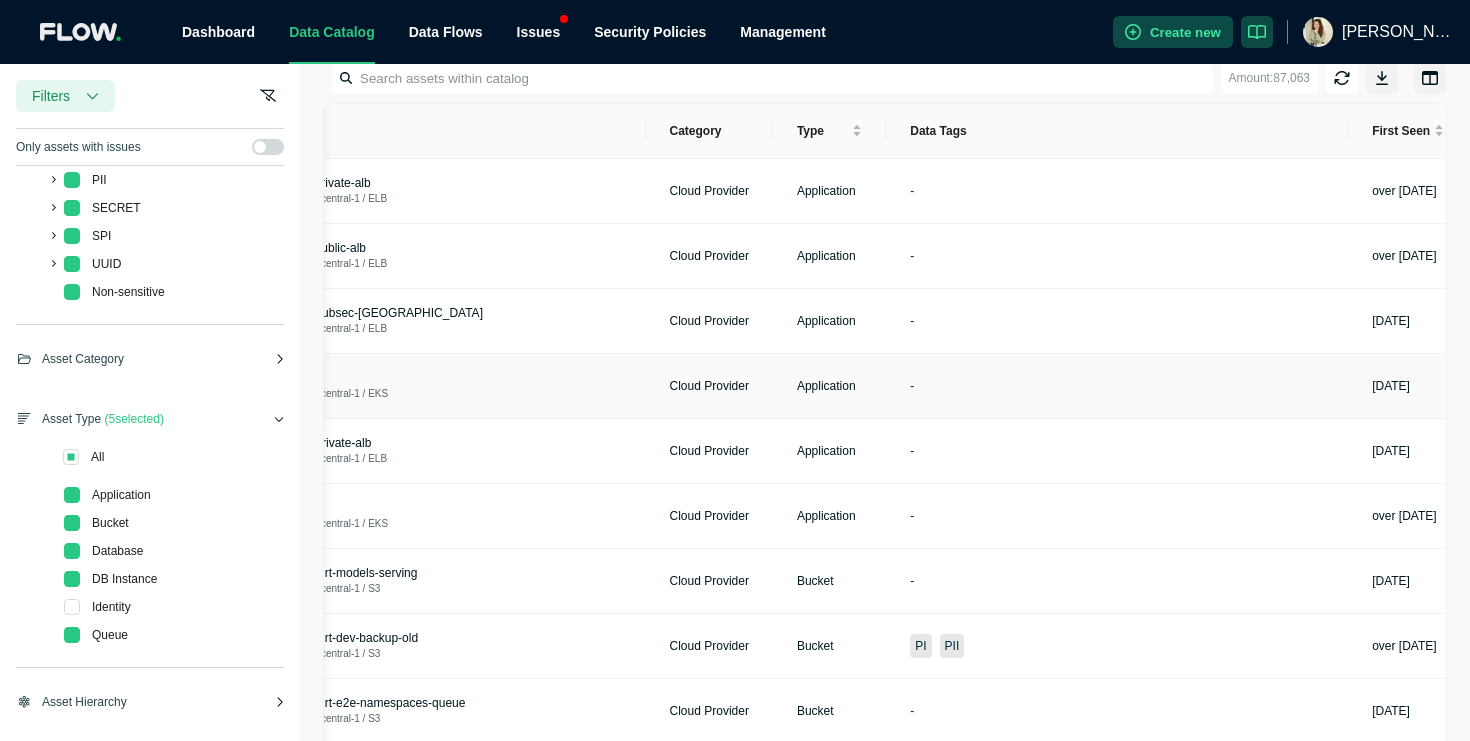 scroll, scrollTop: 0, scrollLeft: 330, axis: horizontal 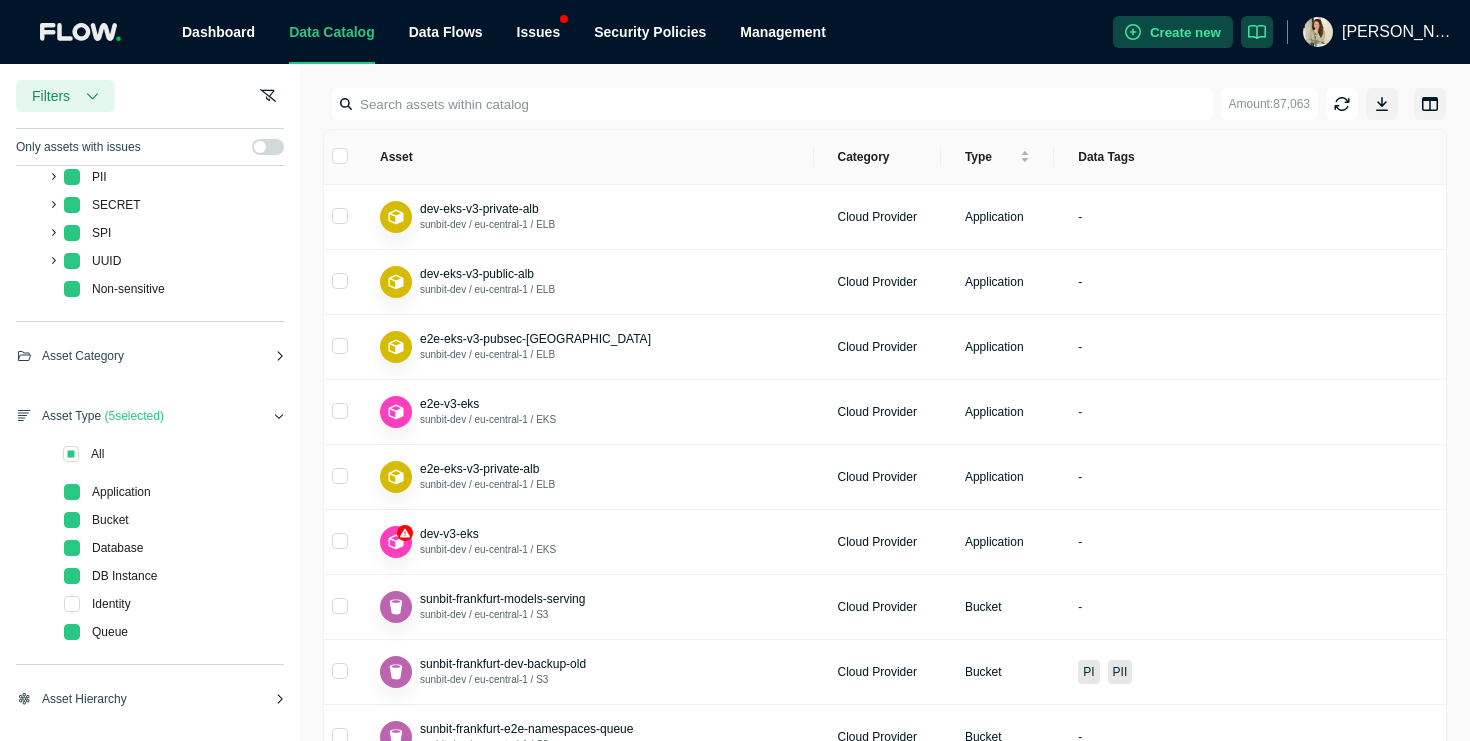 click on "Asset Hierarchy" at bounding box center (150, 707) 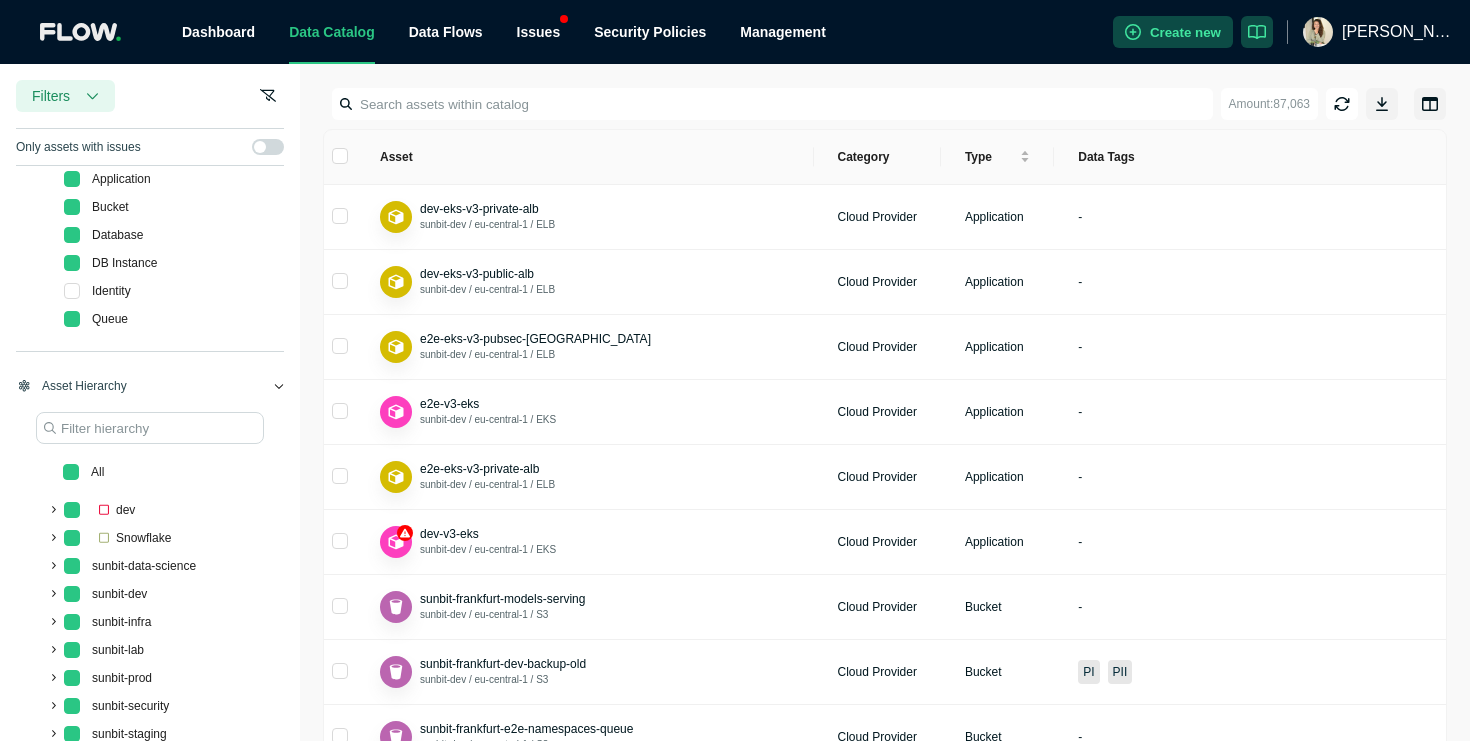 scroll, scrollTop: 698, scrollLeft: 0, axis: vertical 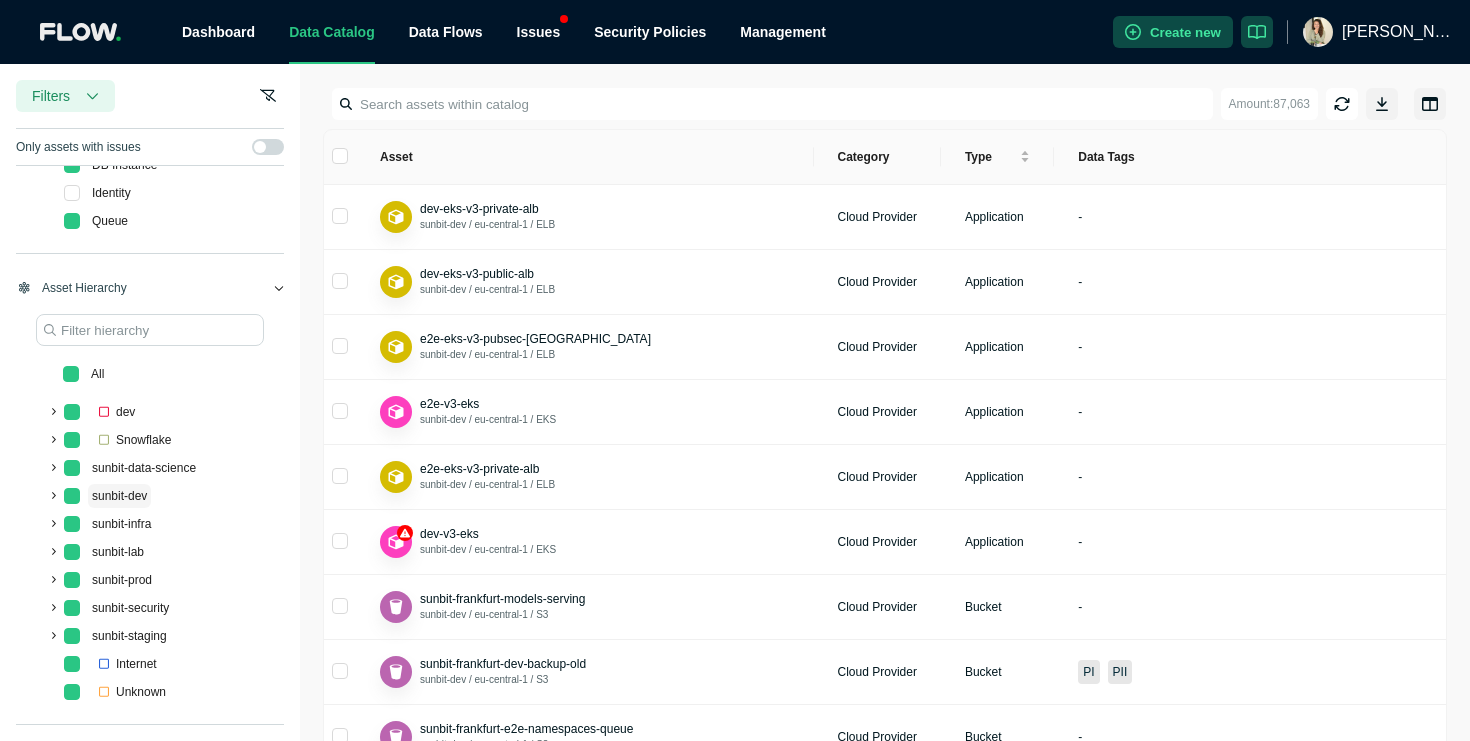 click on "sunbit-dev" at bounding box center [119, 496] 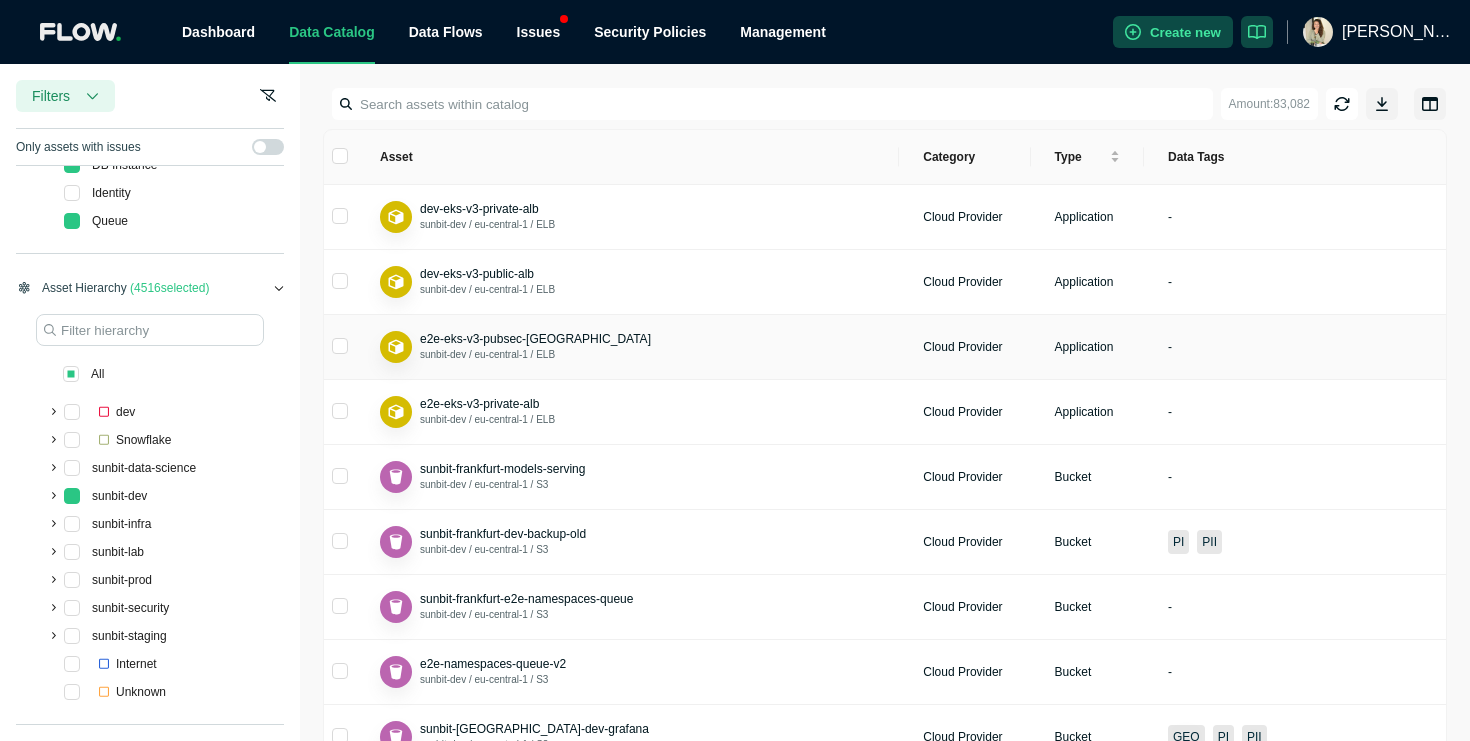 scroll, scrollTop: 0, scrollLeft: 288, axis: horizontal 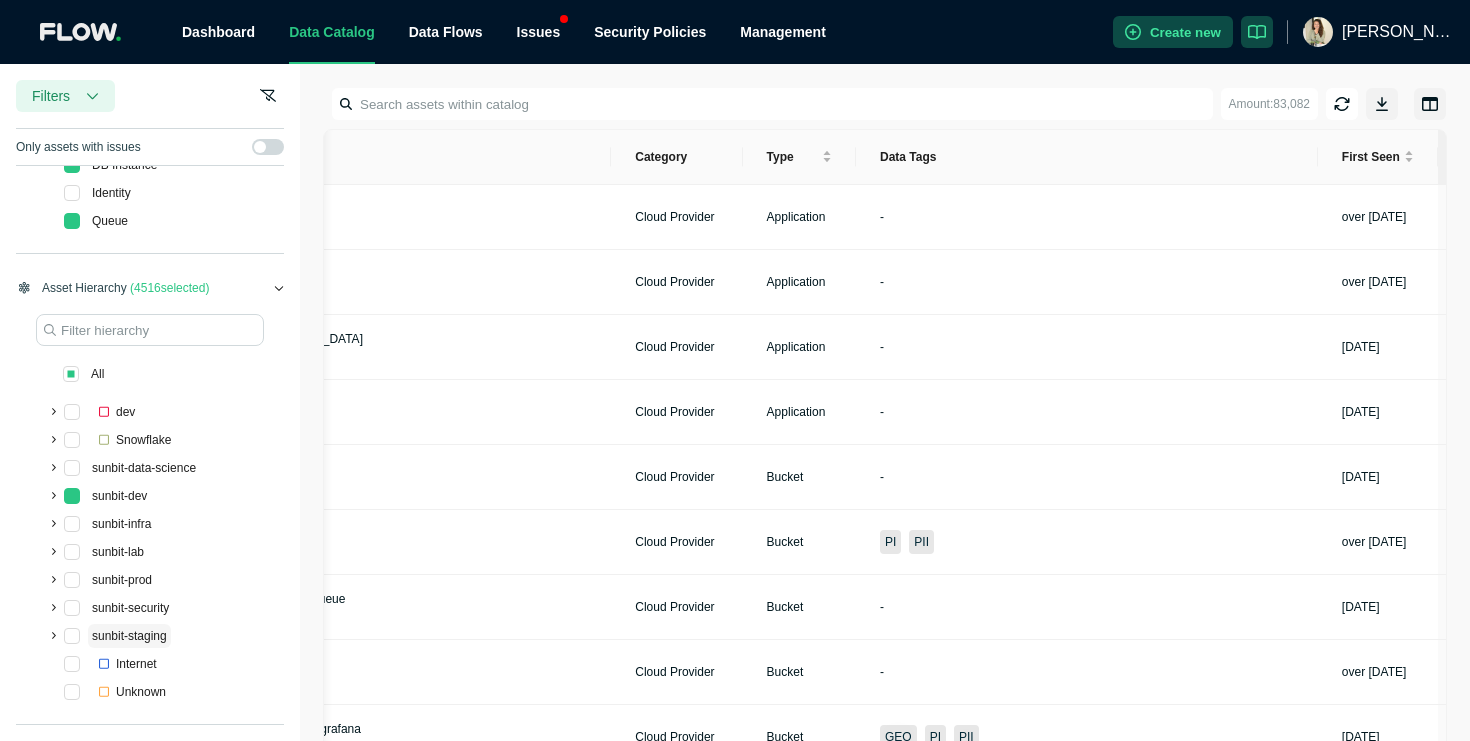 click on "sunbit-staging" at bounding box center (129, 636) 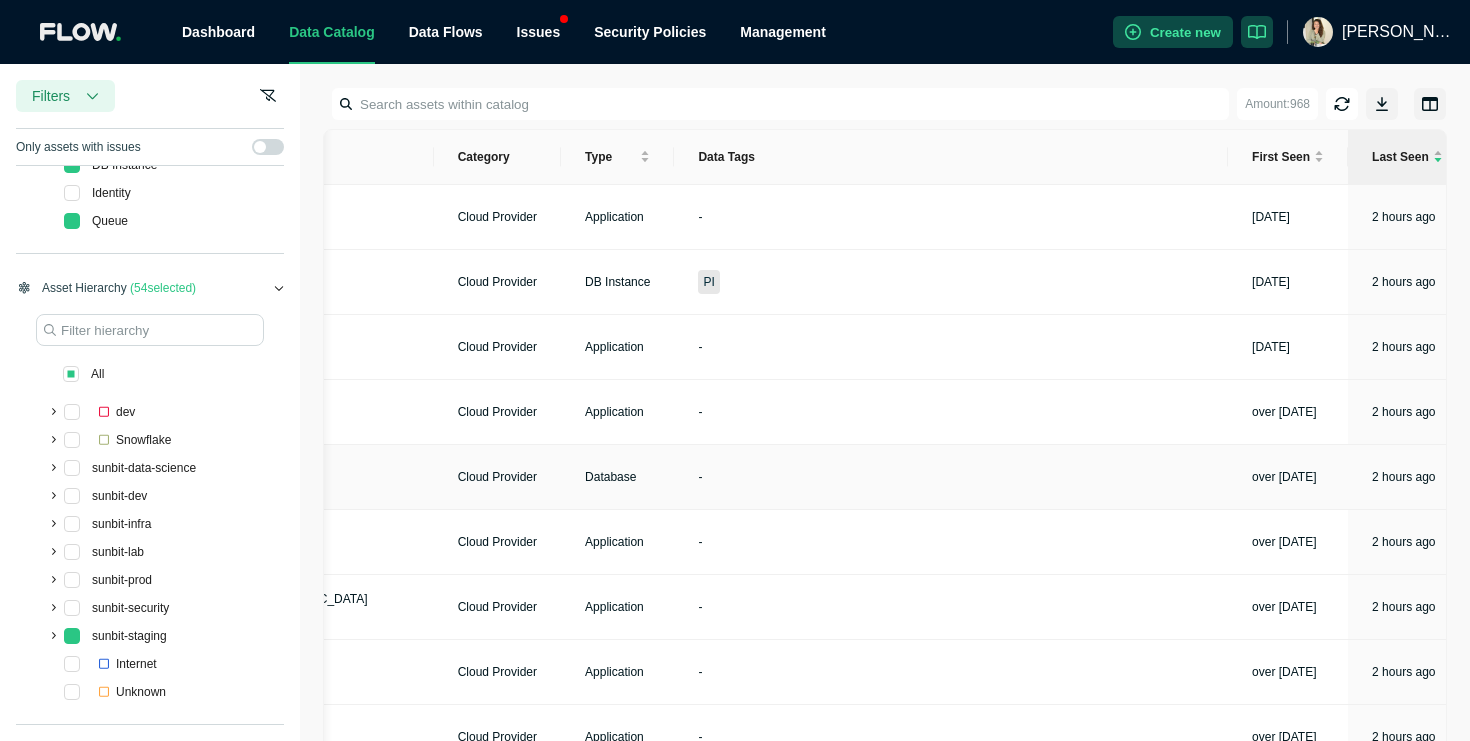 scroll, scrollTop: 0, scrollLeft: 0, axis: both 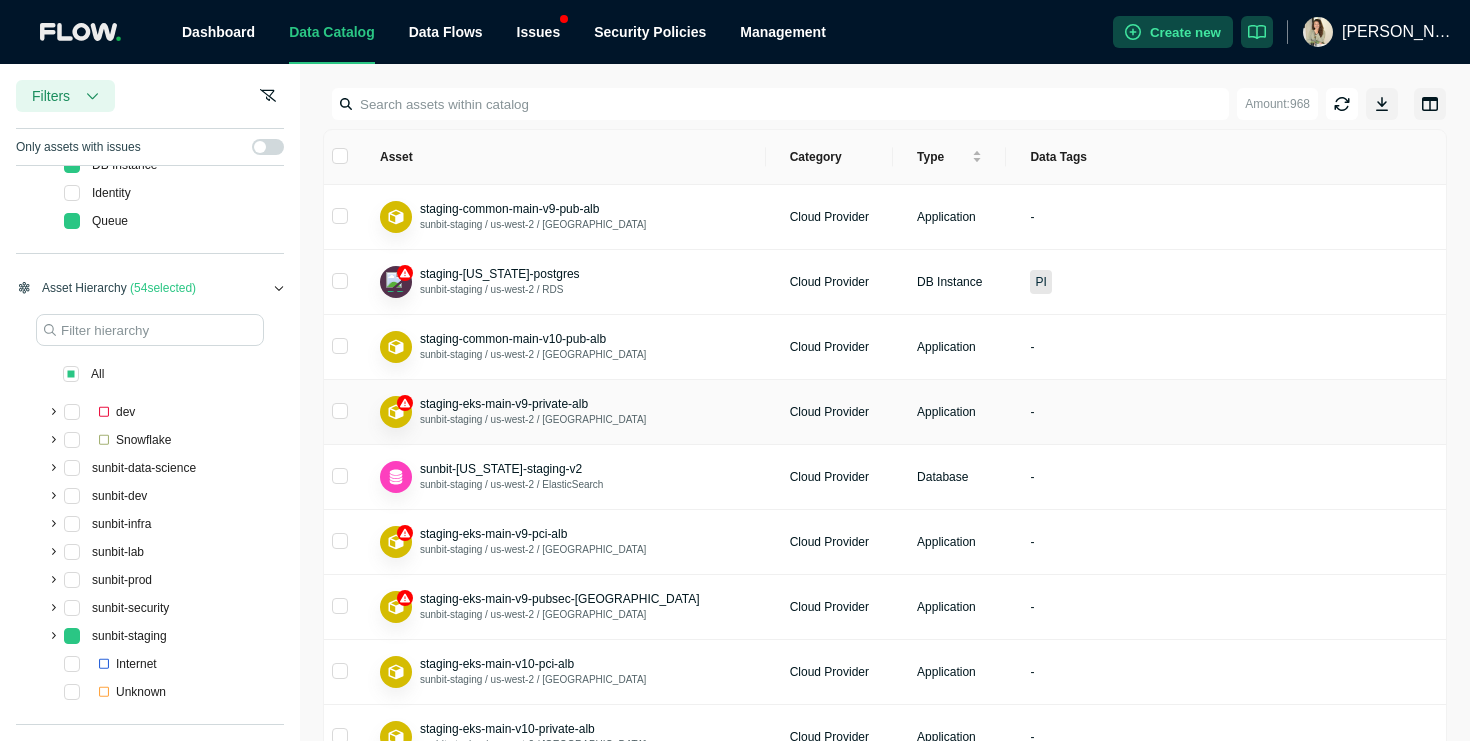 click 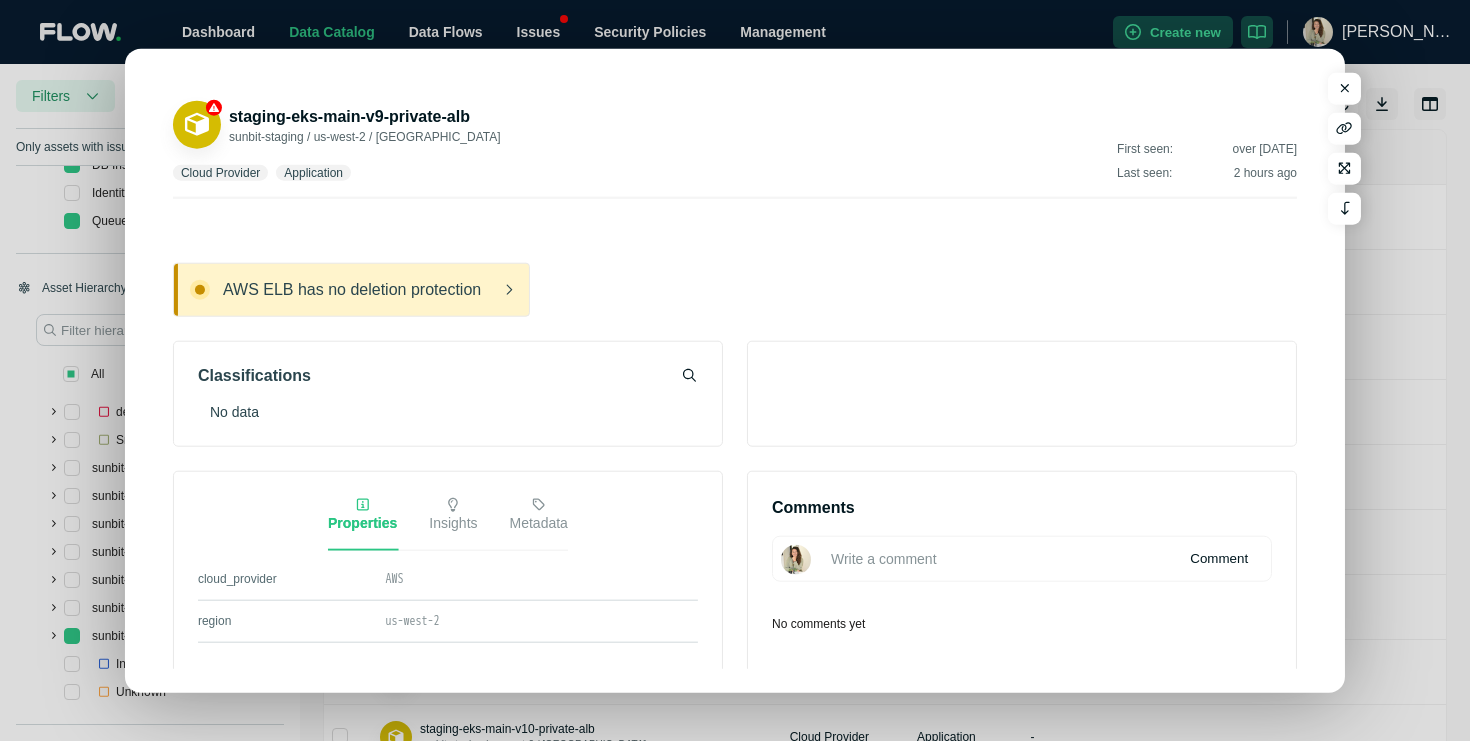 click on "AWS ELB has no deletion protection" at bounding box center (351, 289) 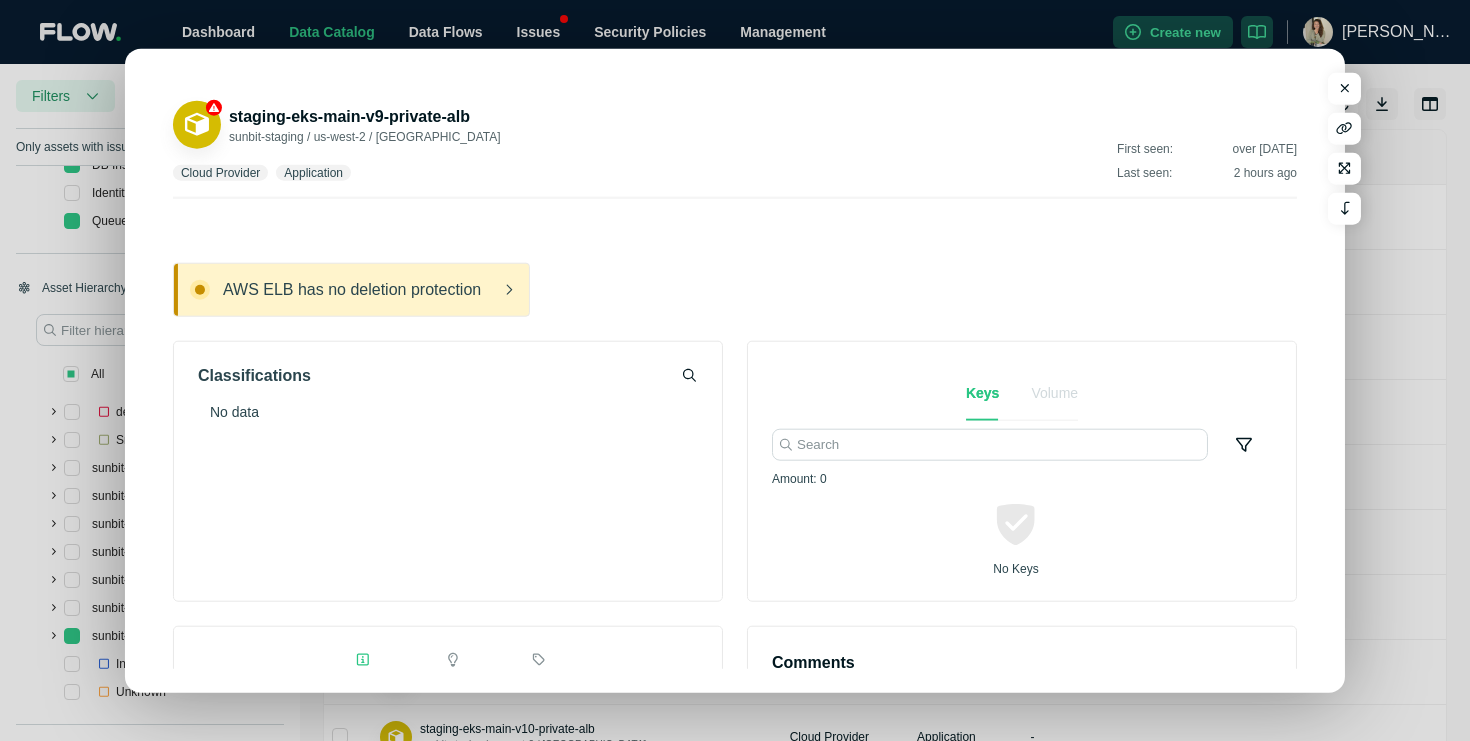 click on "AWS ELB has no deletion protection" at bounding box center (368, 289) 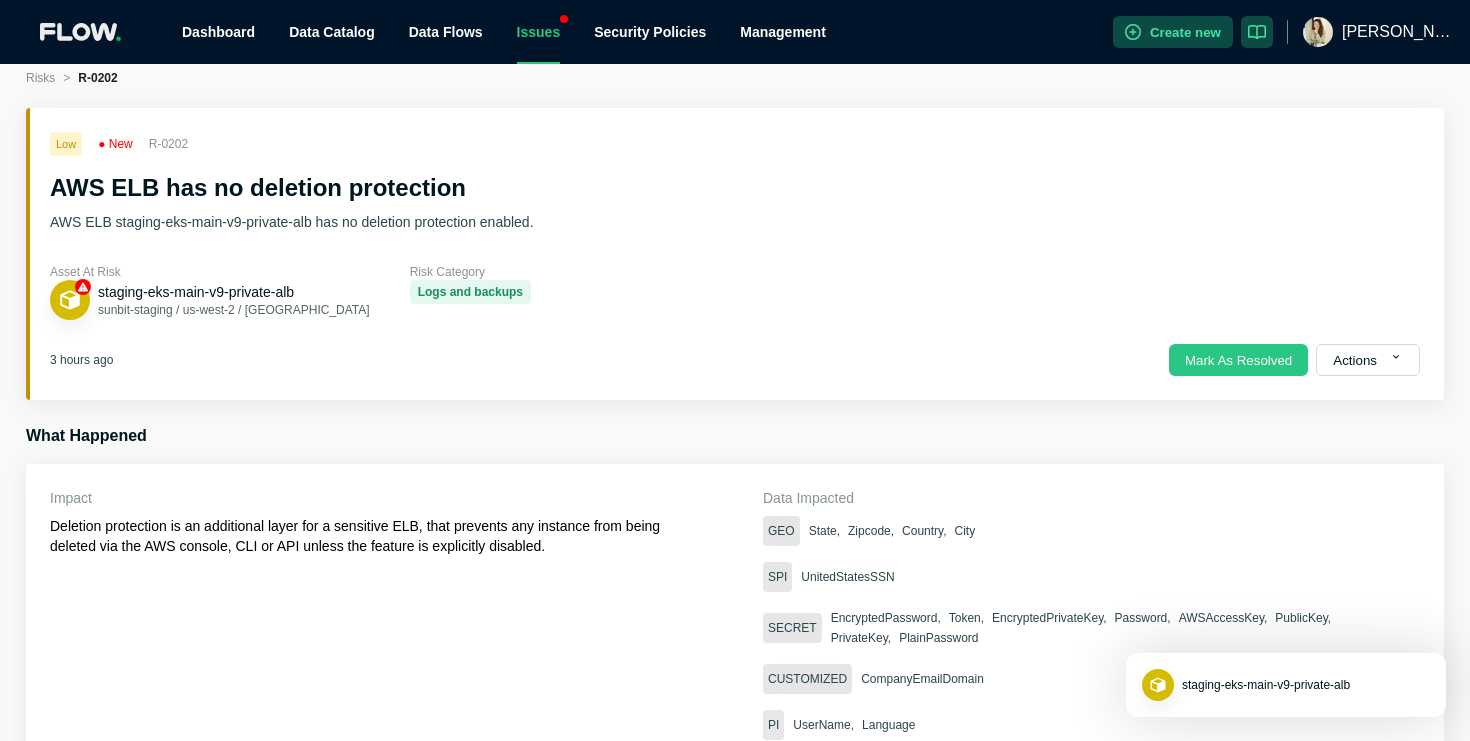 scroll, scrollTop: 0, scrollLeft: 0, axis: both 